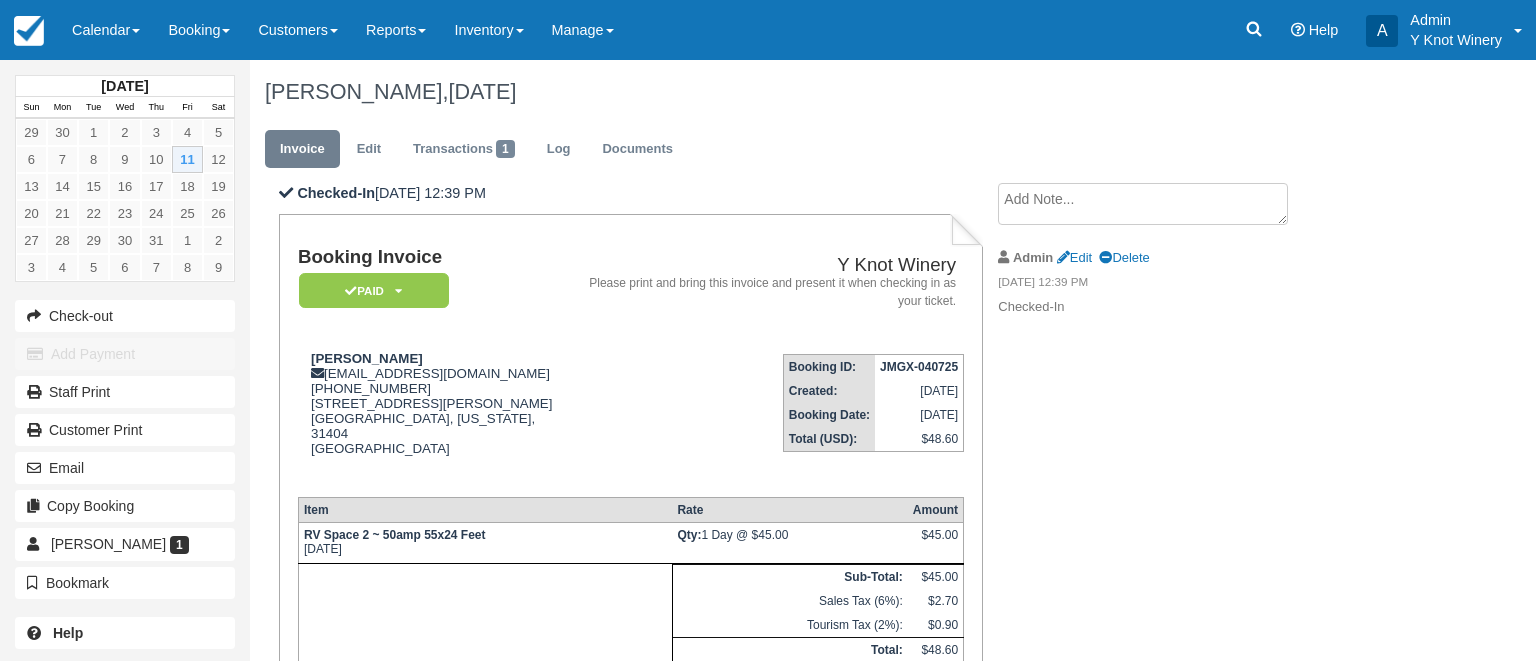 scroll, scrollTop: 0, scrollLeft: 0, axis: both 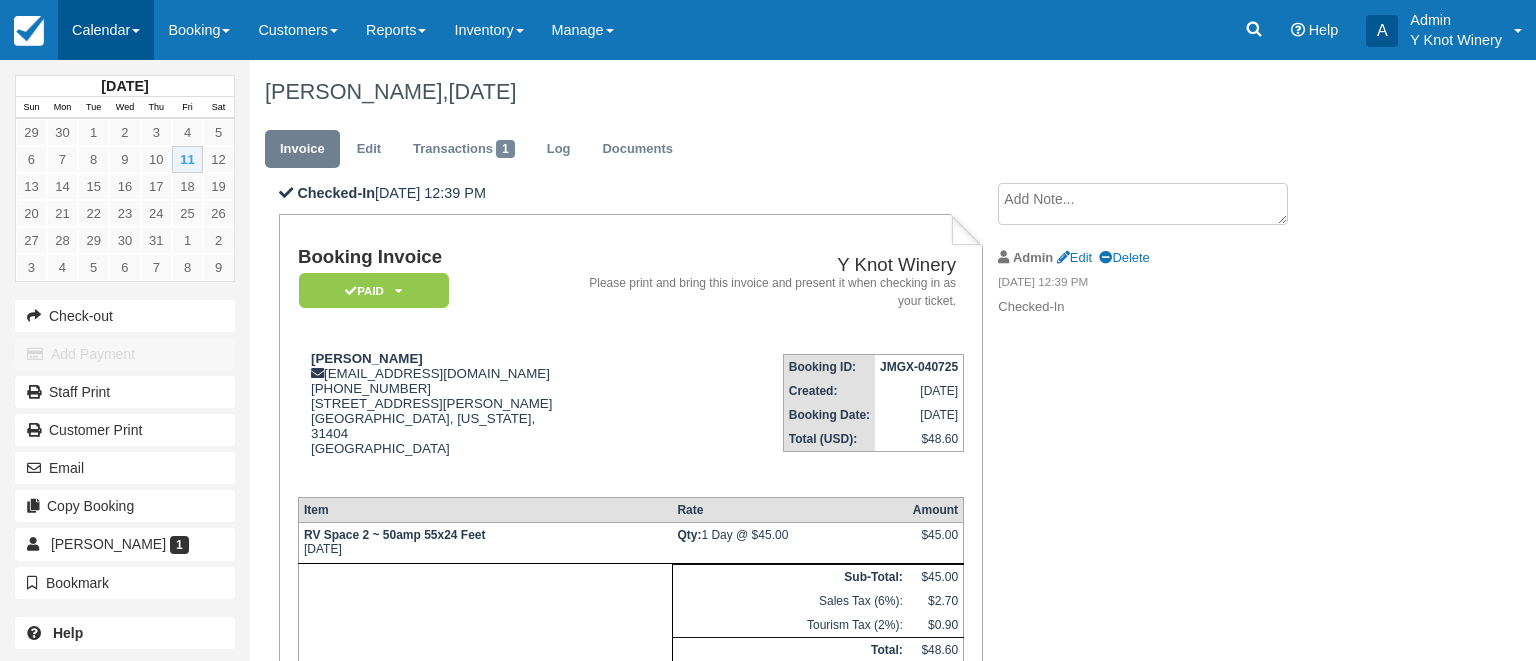 click on "Calendar" at bounding box center (106, 30) 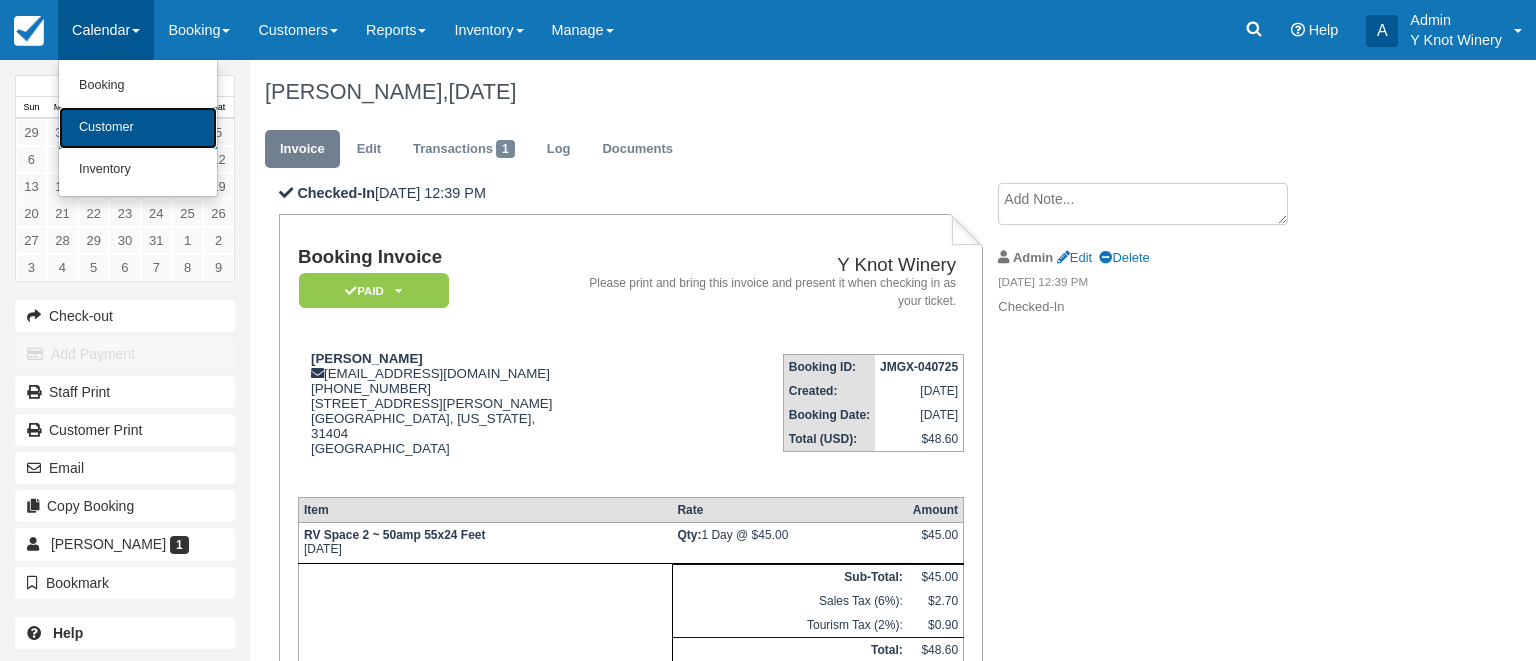 click on "Customer" at bounding box center (138, 128) 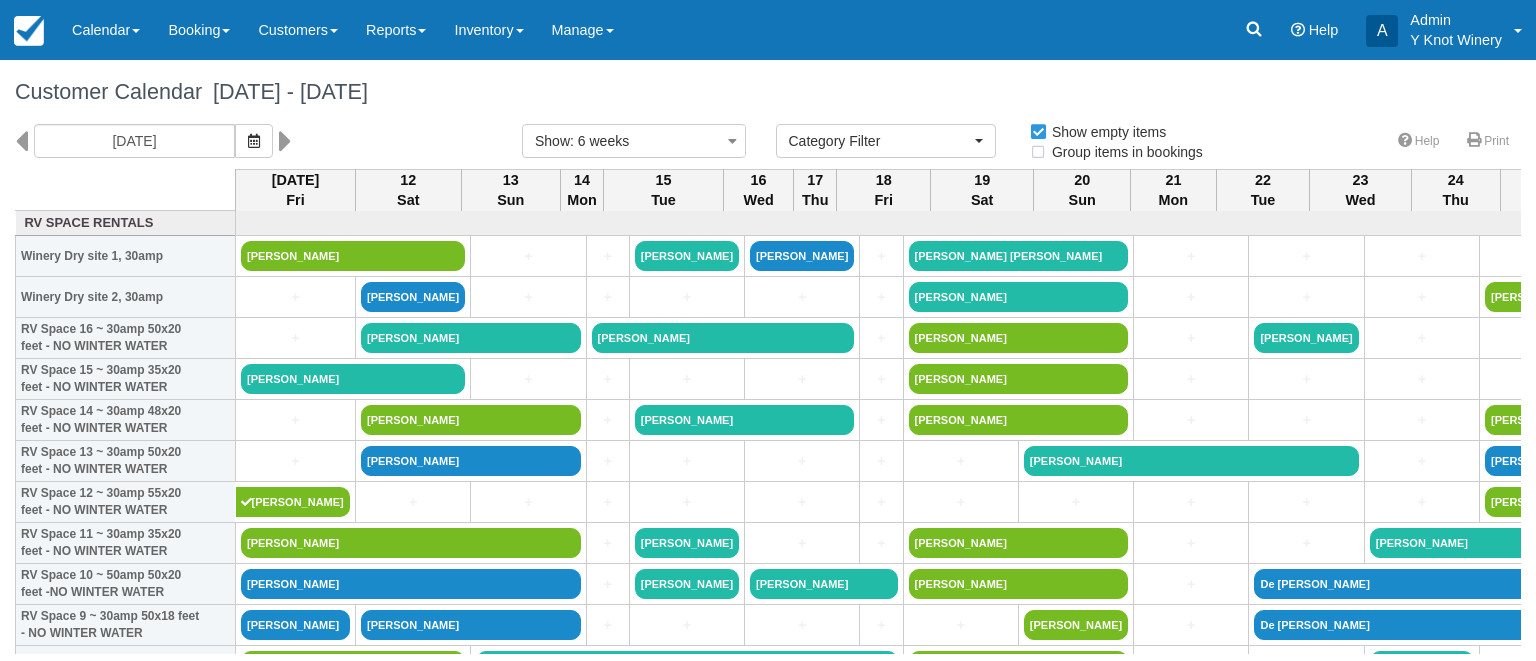 select 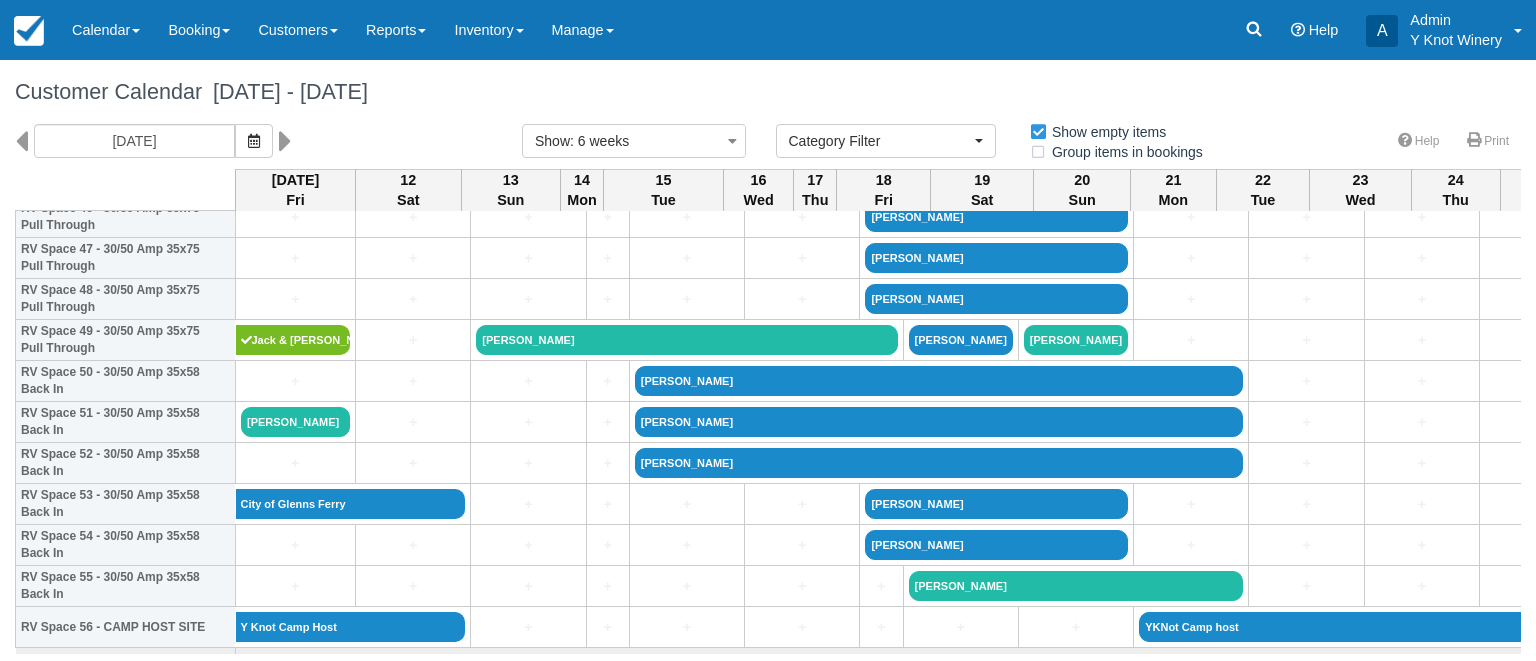 scroll, scrollTop: 1981, scrollLeft: 0, axis: vertical 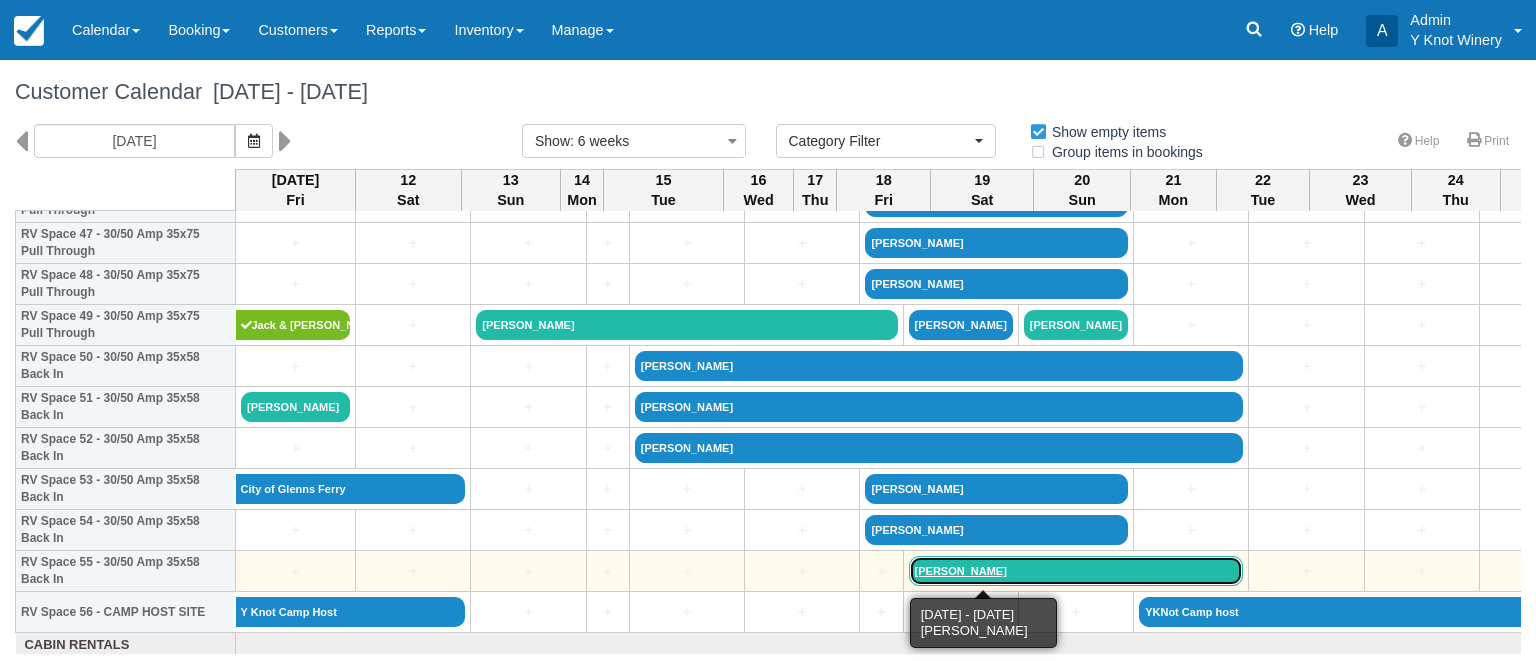 click on "Rebecca Lee Wilson" at bounding box center [1076, 571] 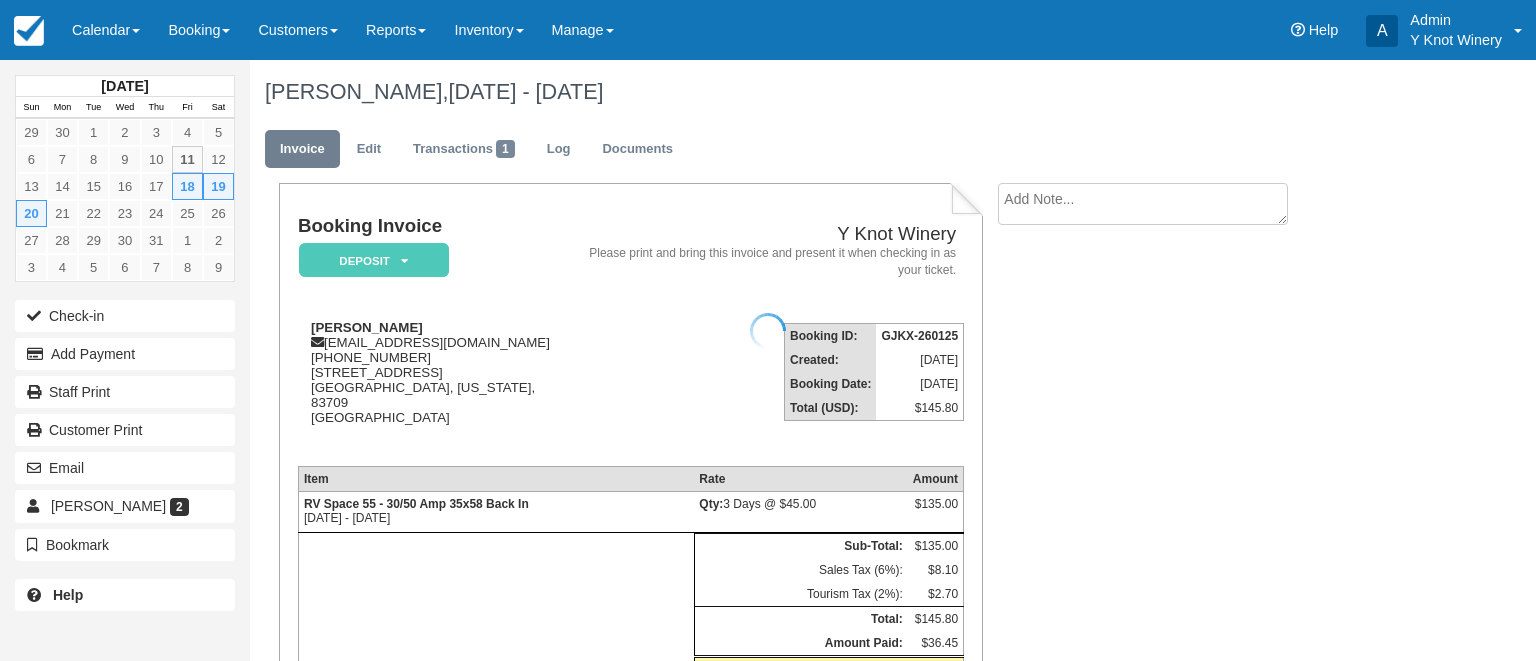 scroll, scrollTop: 0, scrollLeft: 0, axis: both 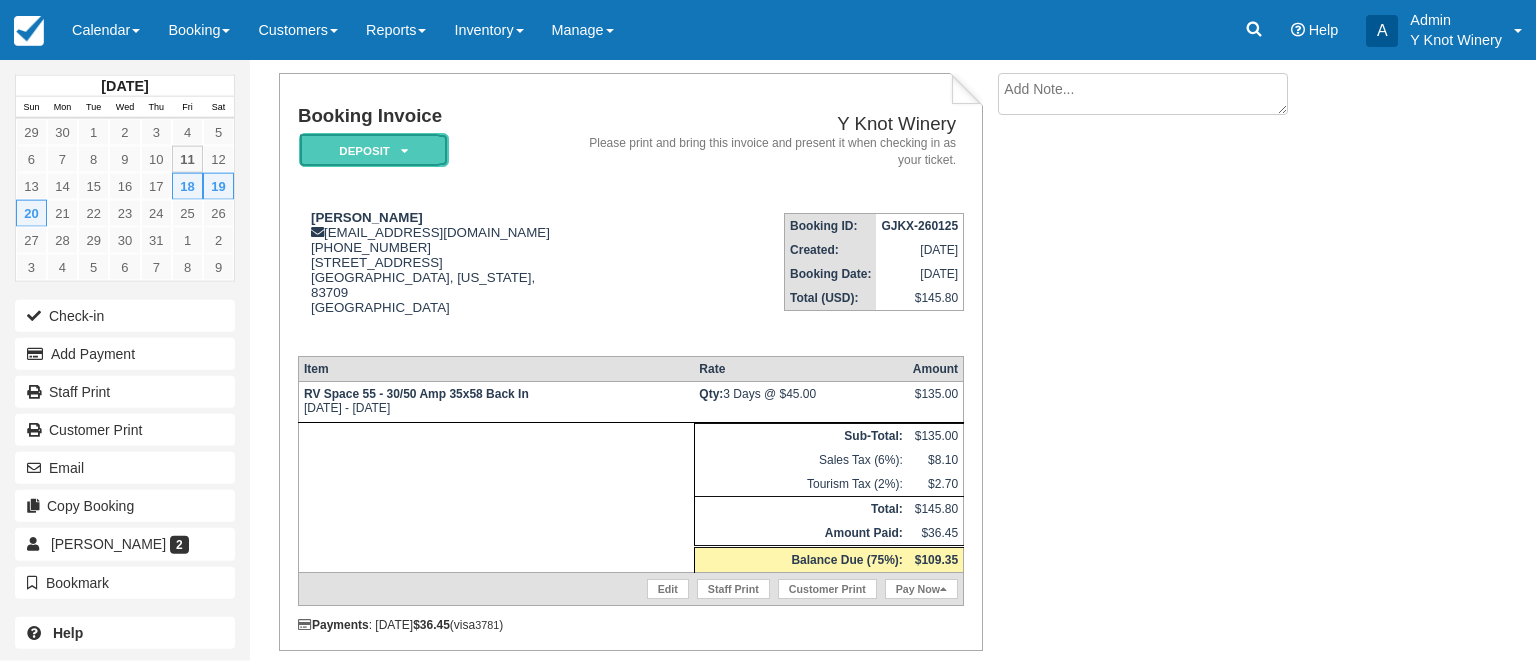click on "Deposit" at bounding box center [374, 150] 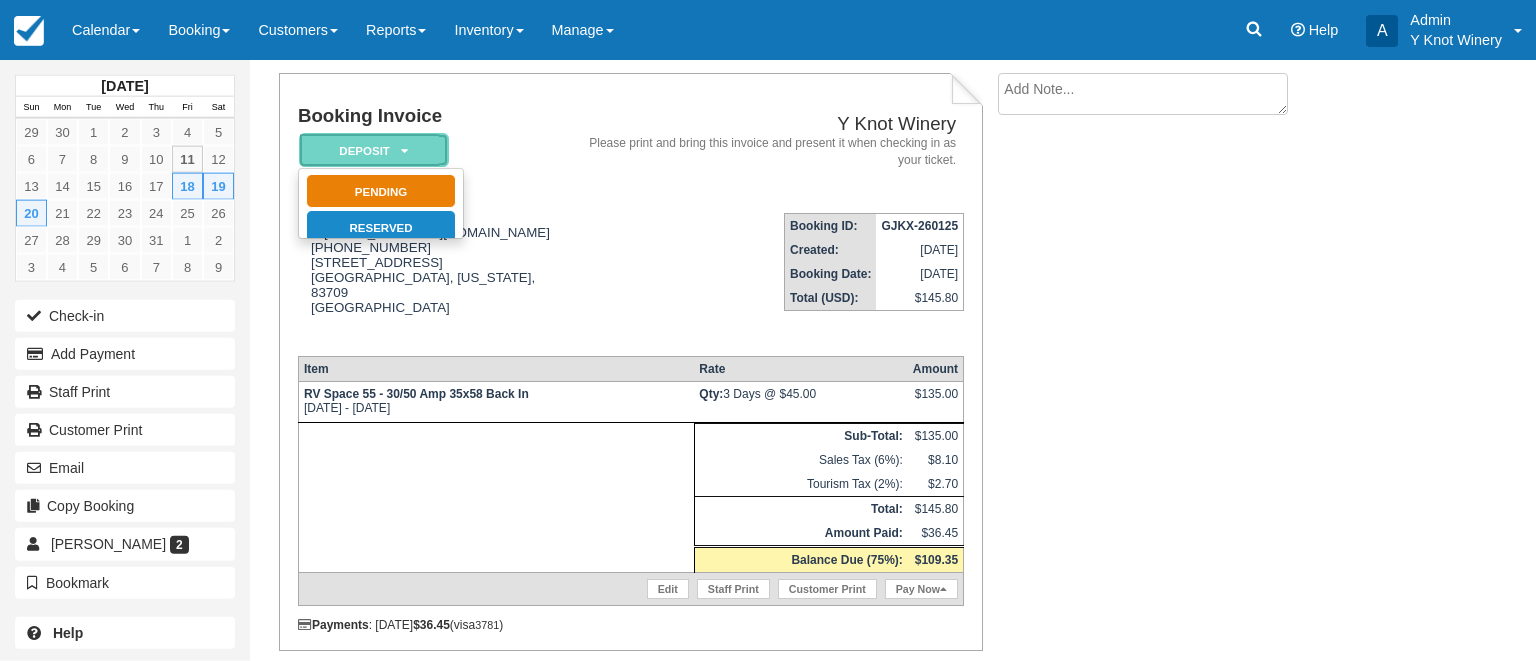 scroll, scrollTop: 0, scrollLeft: 0, axis: both 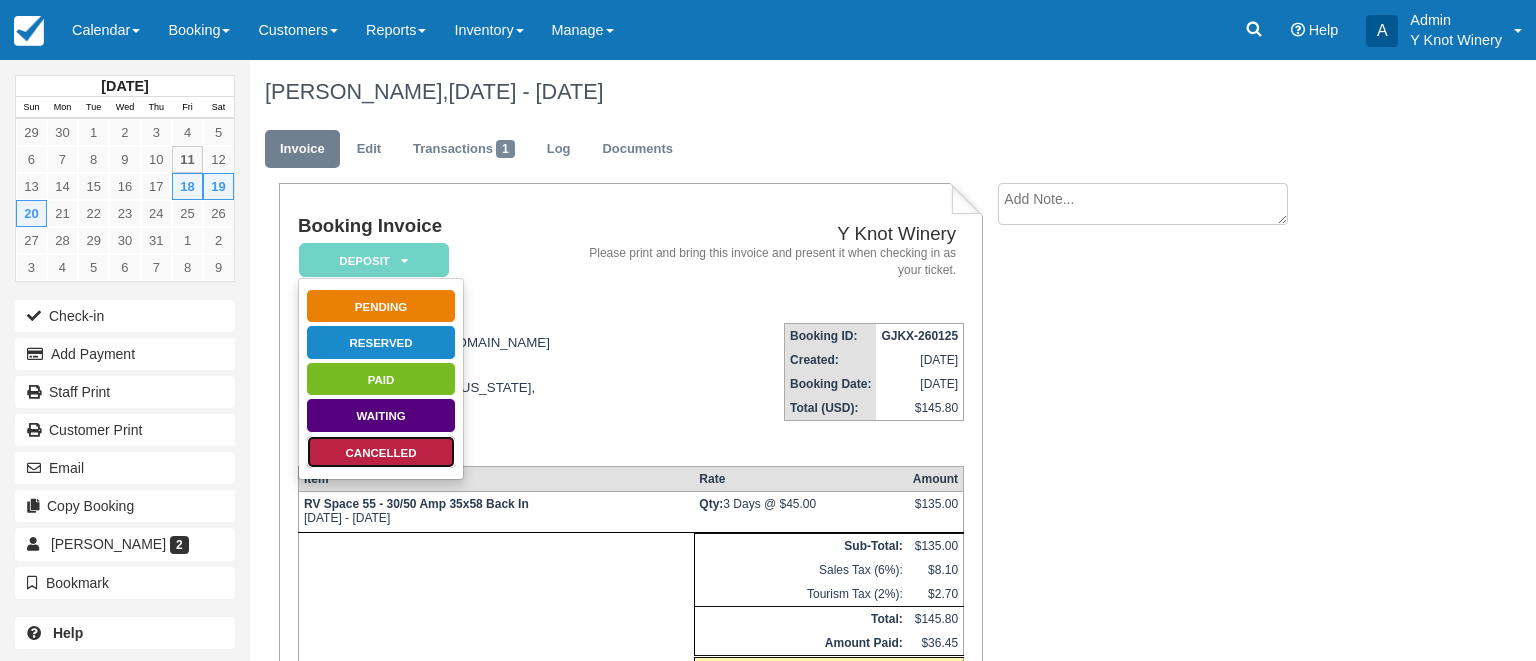 click on "Cancelled" at bounding box center (381, 452) 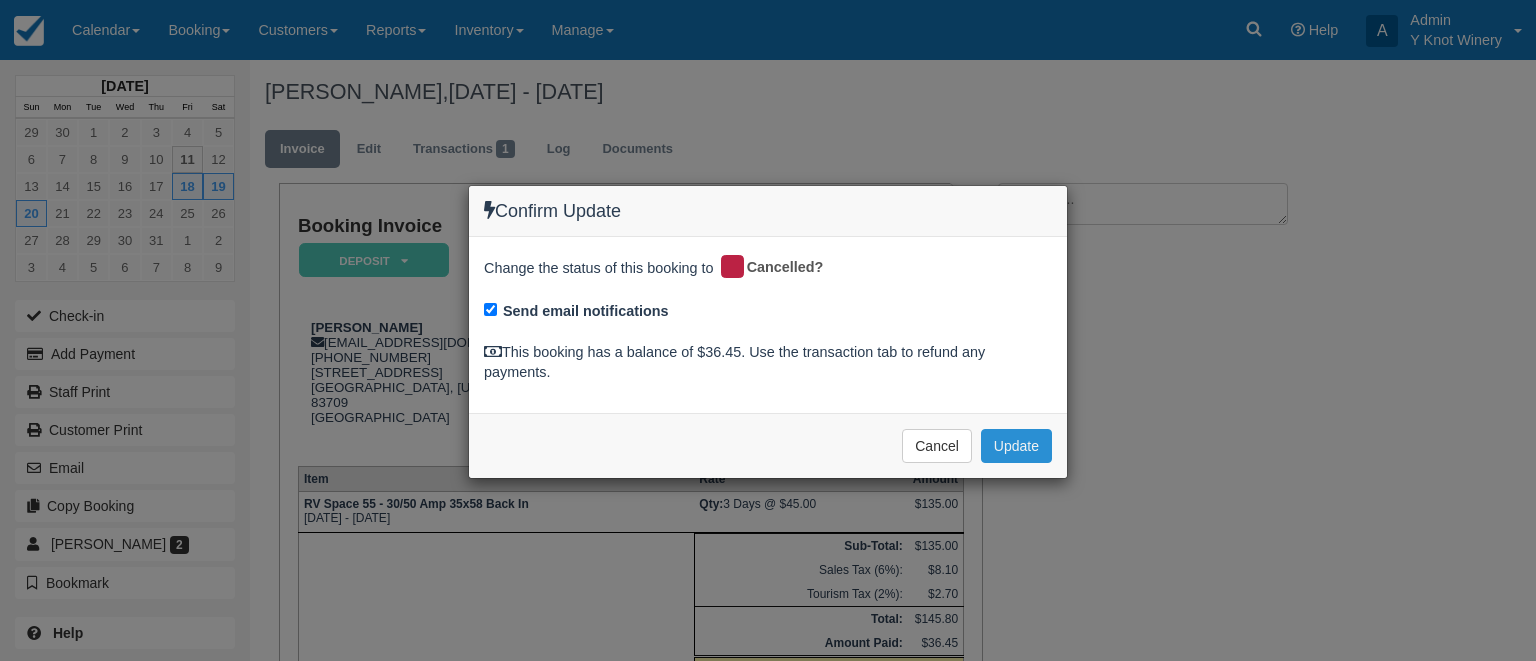click on "Update" at bounding box center [1016, 446] 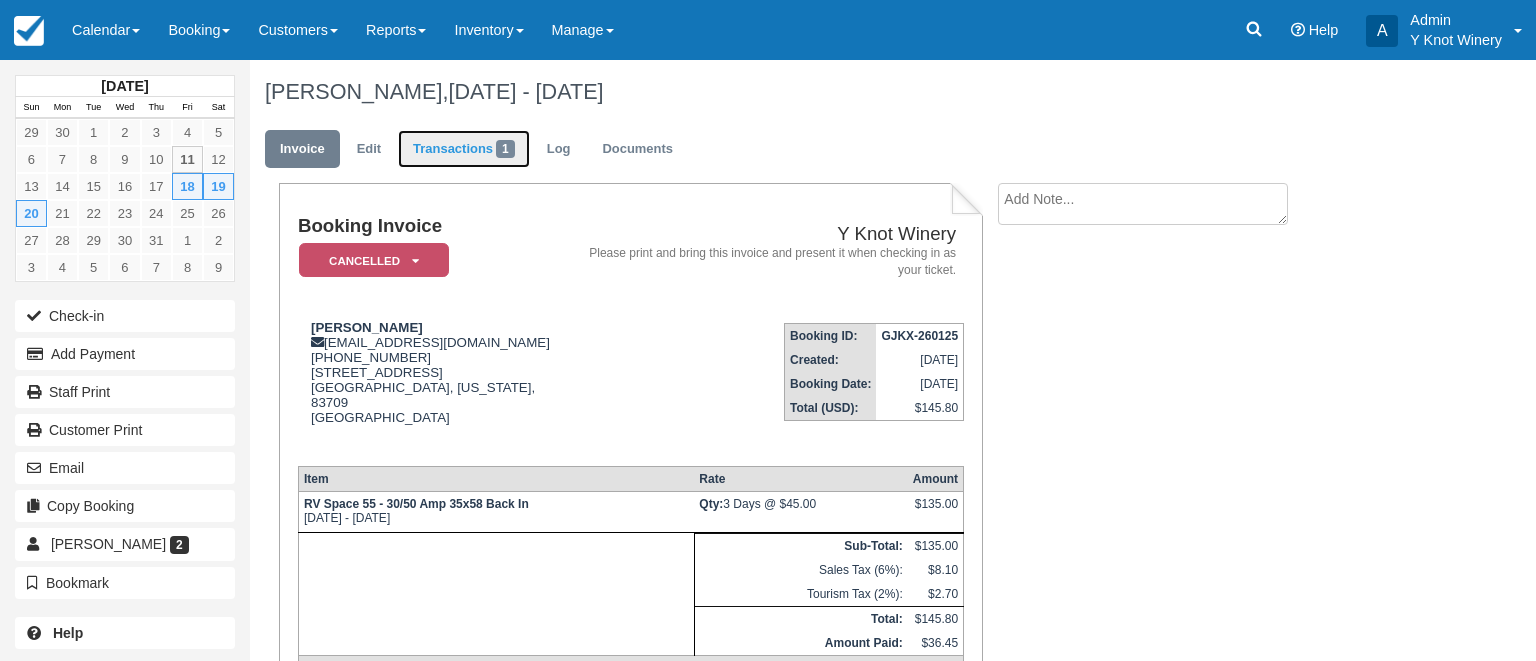 click on "Transactions  1" at bounding box center [464, 149] 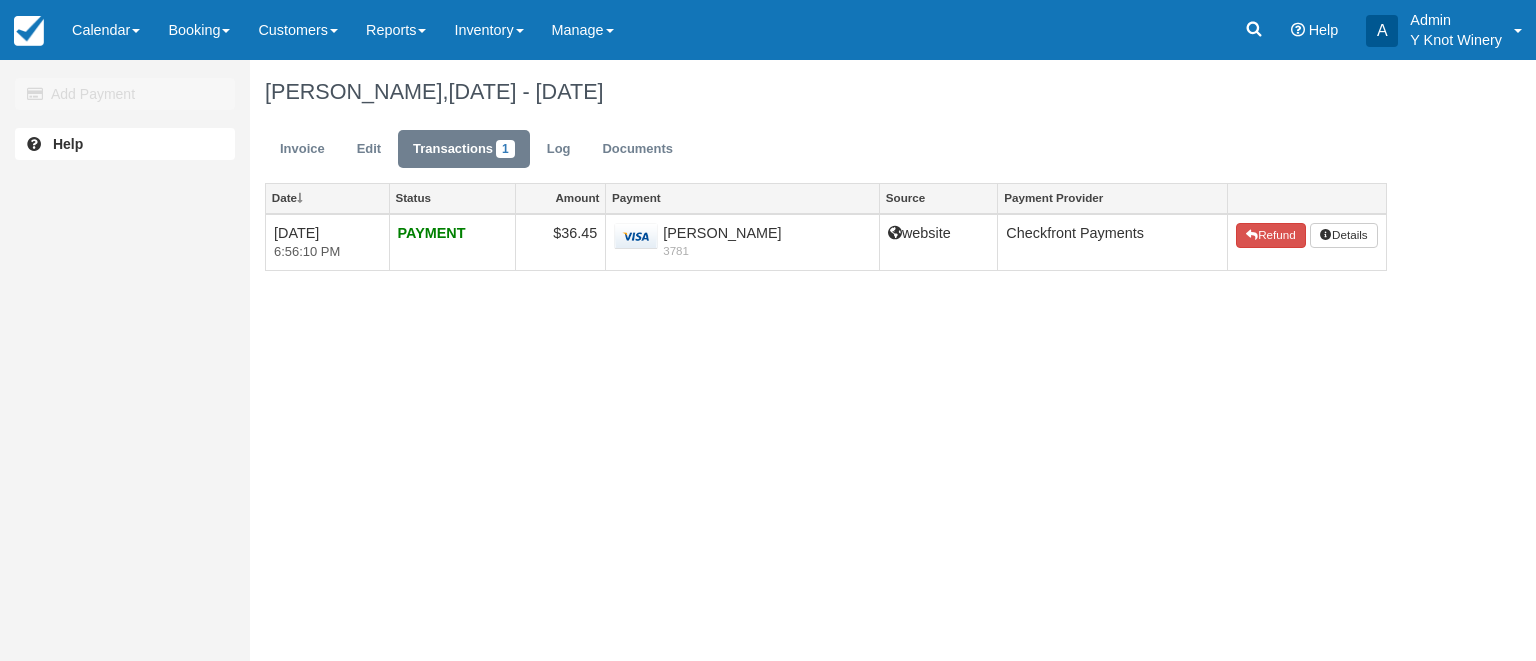 scroll, scrollTop: 0, scrollLeft: 0, axis: both 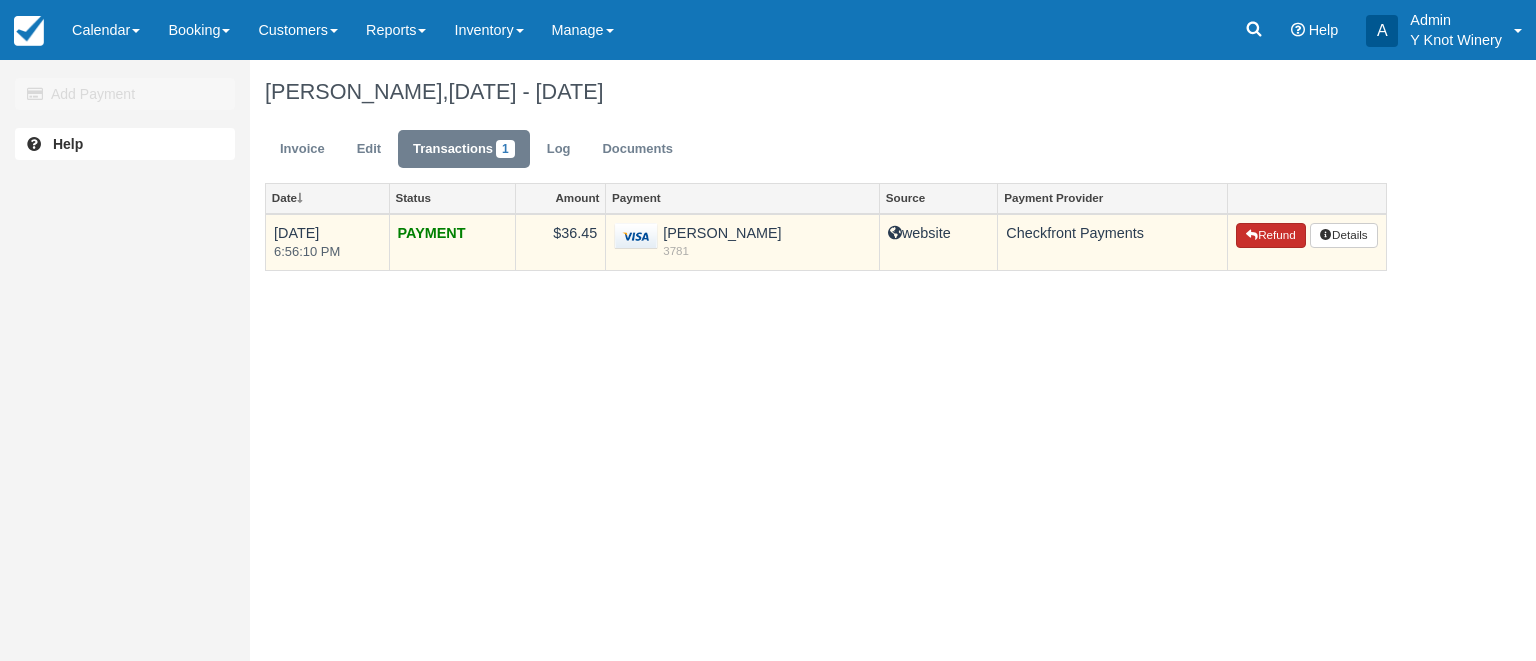 click on "Refund" at bounding box center (1271, 236) 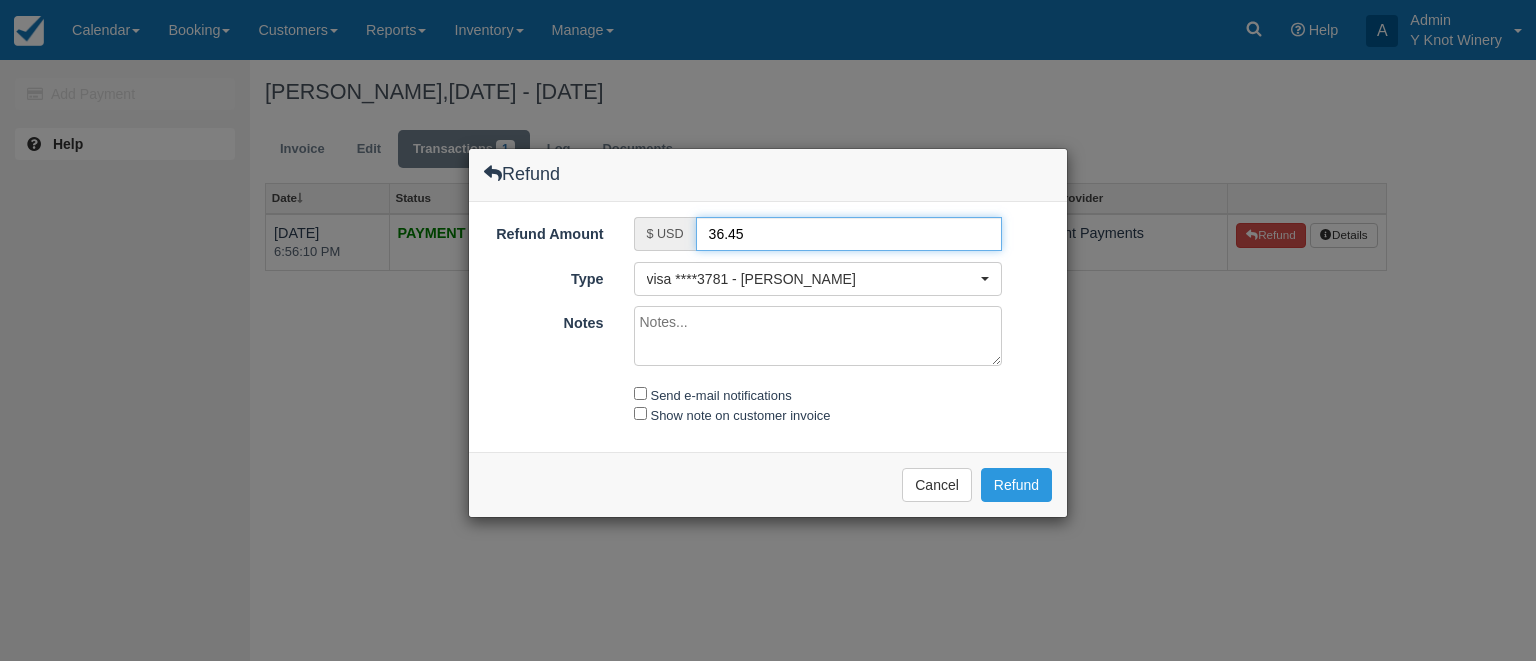 drag, startPoint x: 714, startPoint y: 233, endPoint x: 703, endPoint y: 234, distance: 11.045361 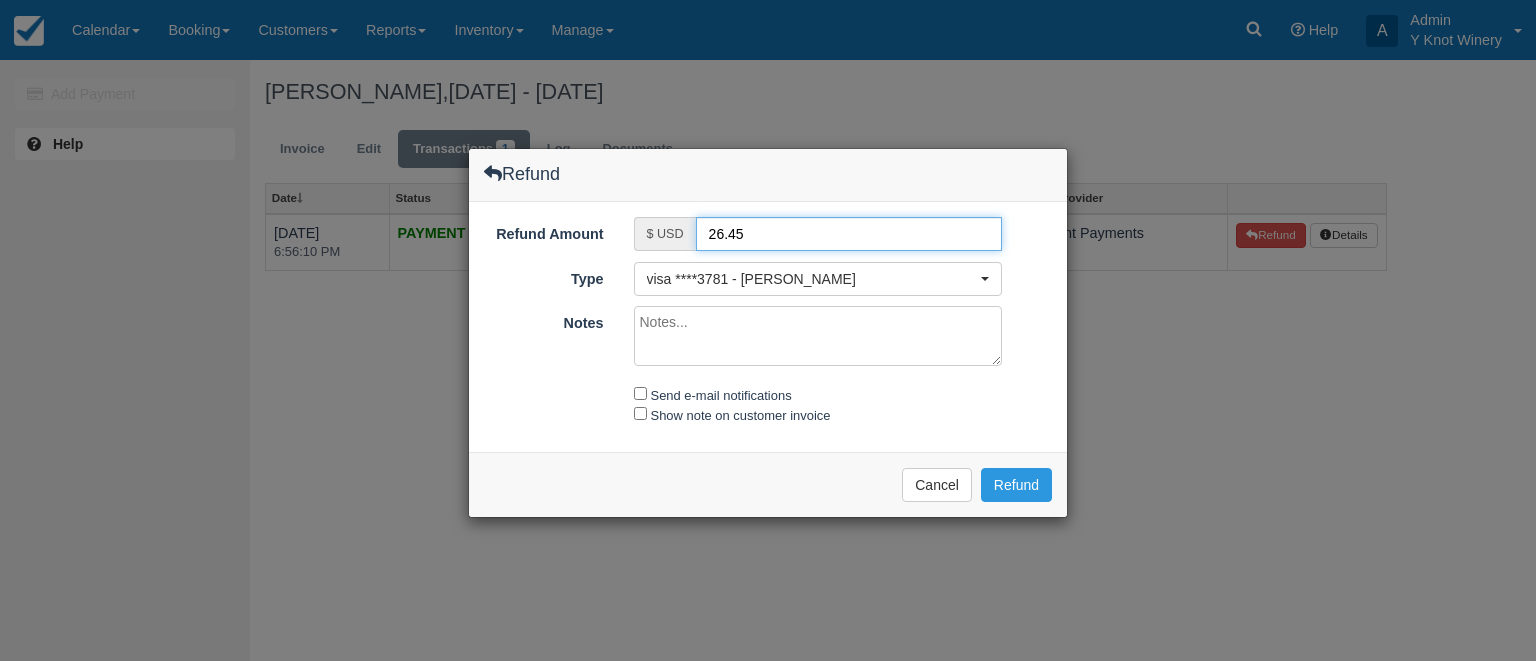 type on "26.45" 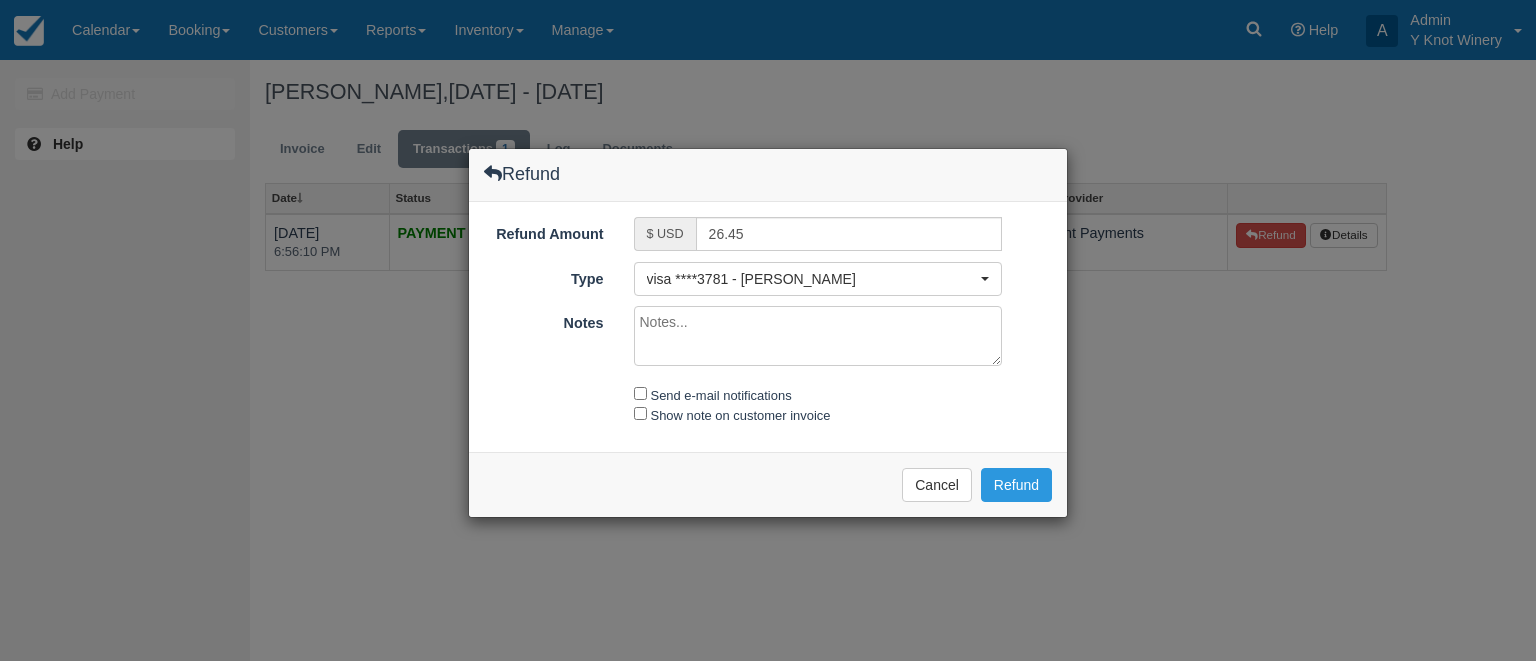 click on "Notes" at bounding box center (818, 336) 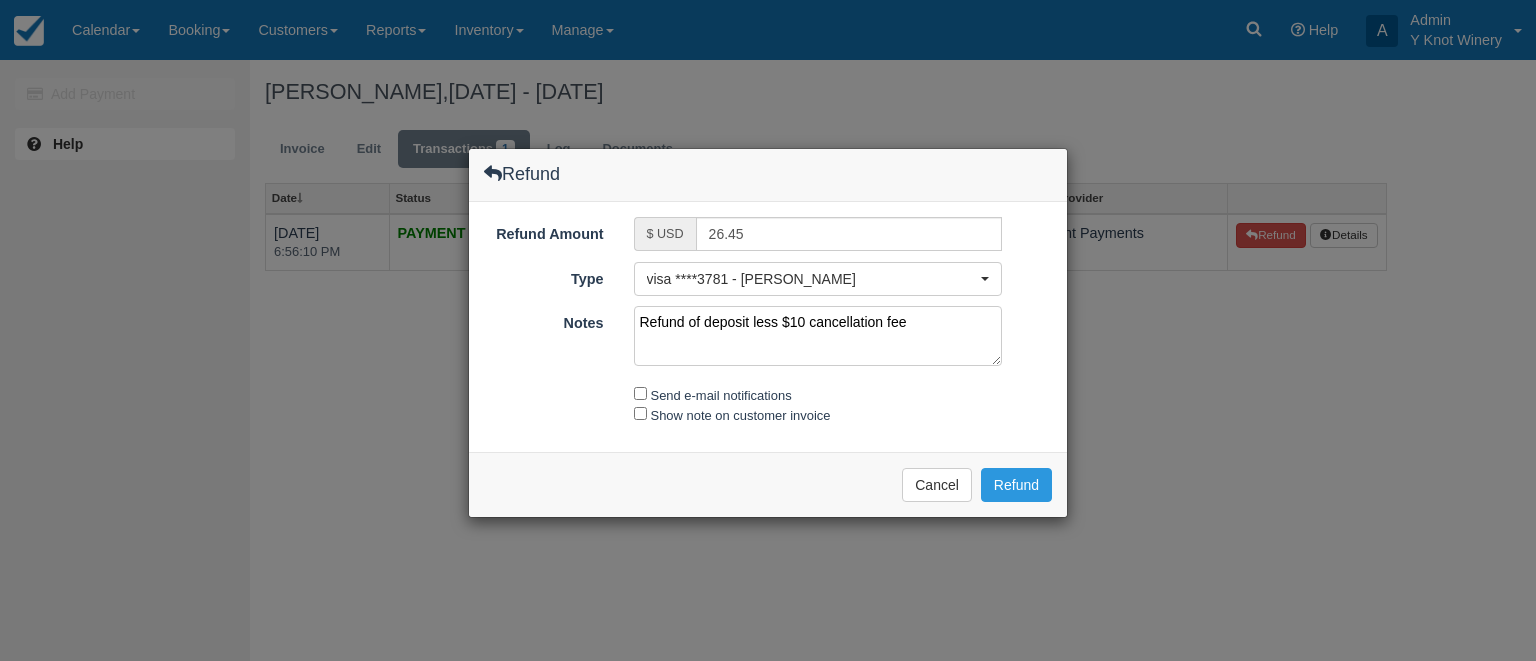 type on "Refund of deposit less $10 cancellation fee" 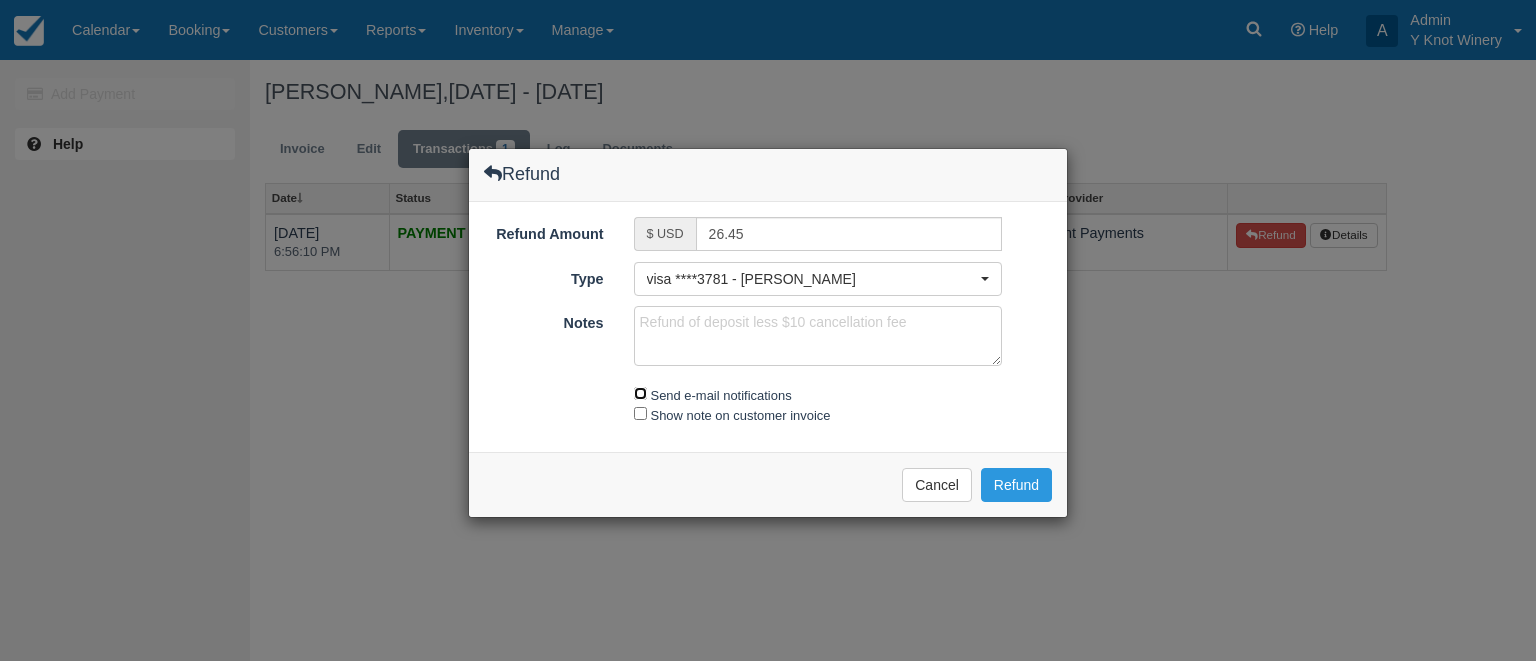 click on "Send e-mail notifications" at bounding box center (640, 393) 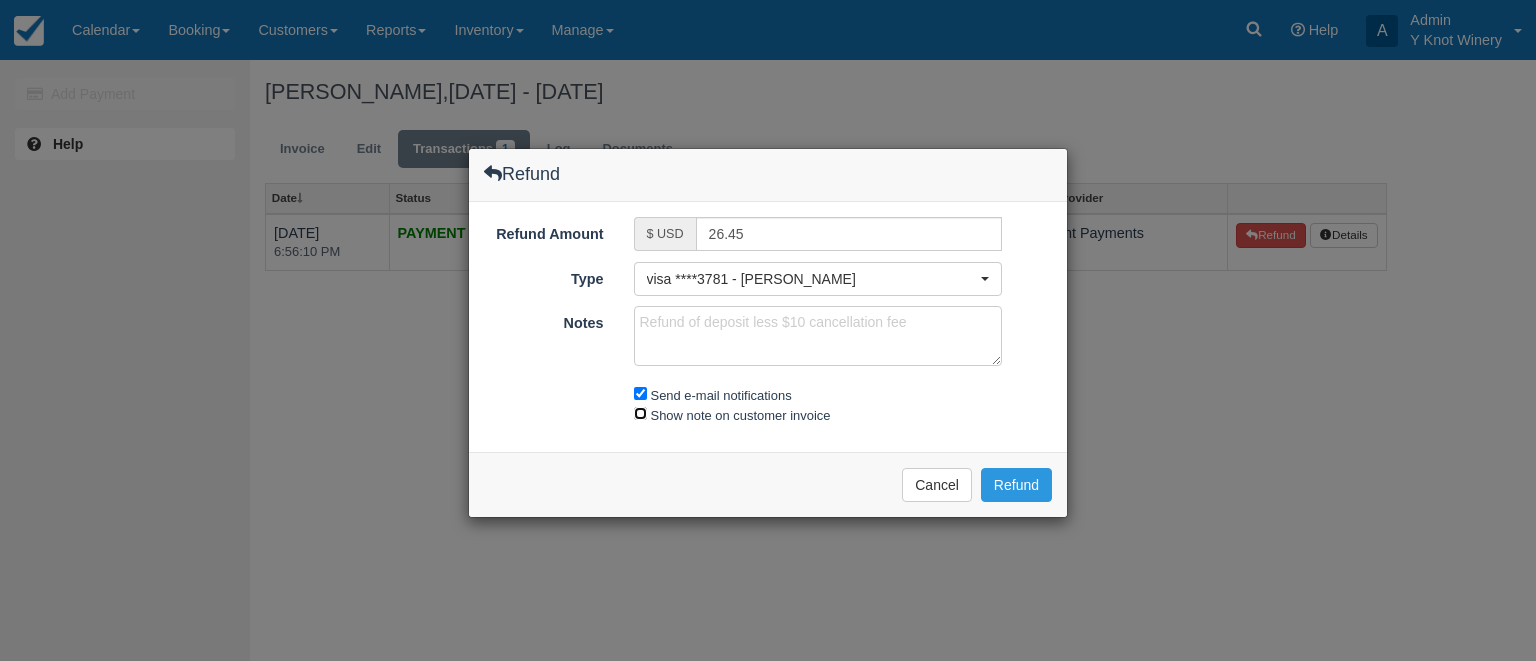 click on "Show note on customer invoice" at bounding box center (640, 413) 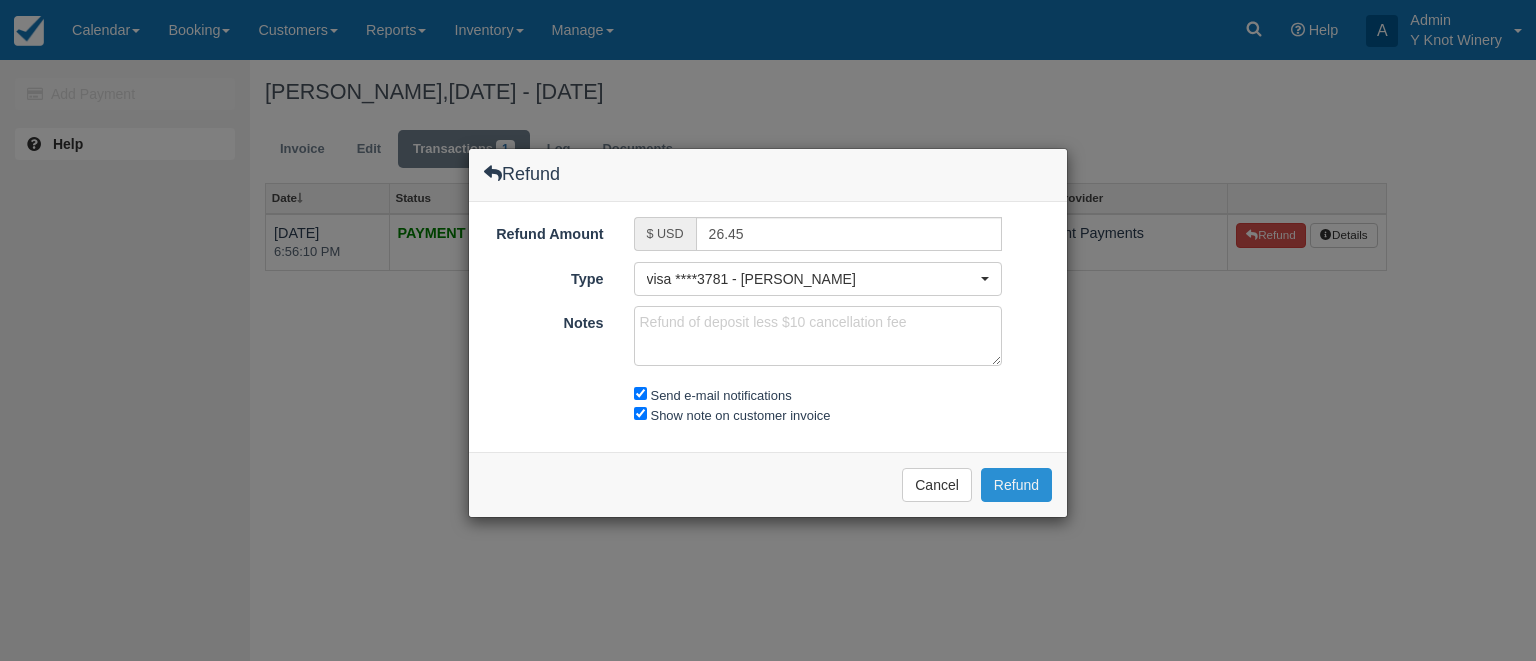click on "Refund" at bounding box center [1016, 485] 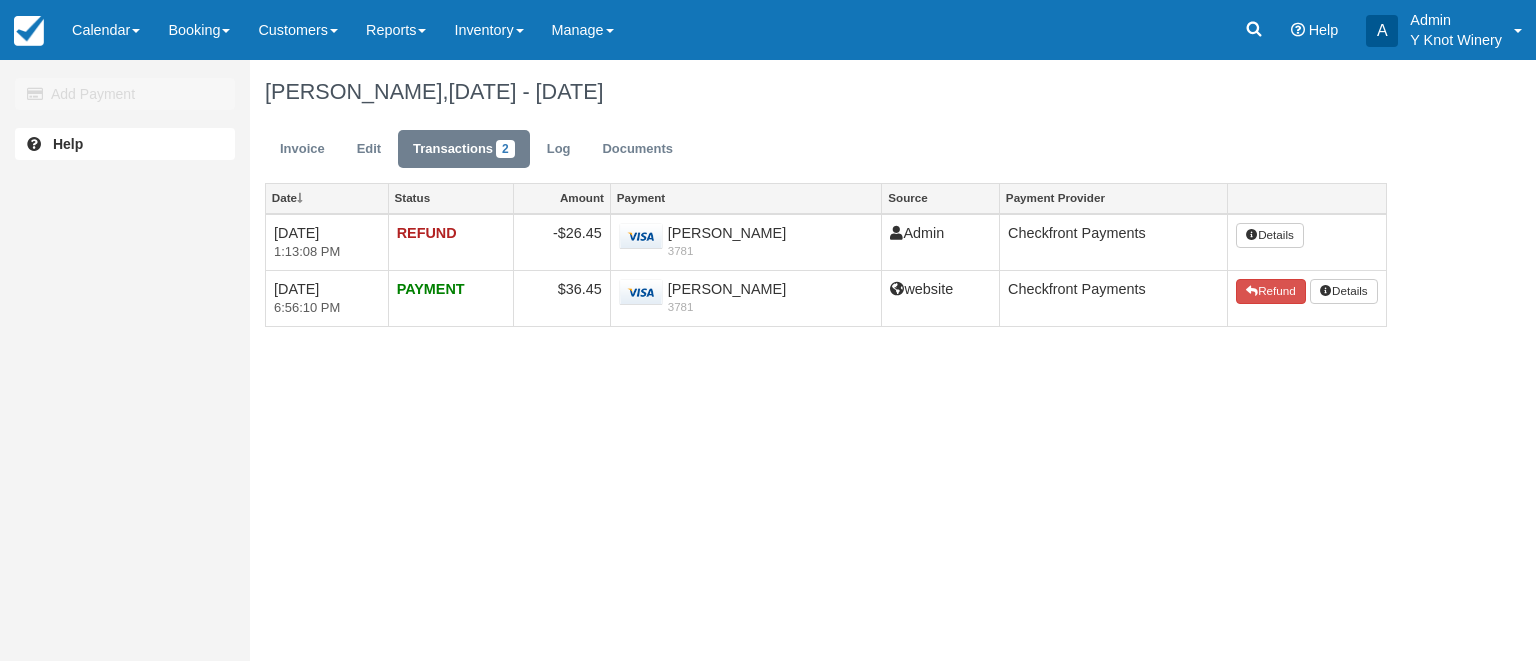 scroll, scrollTop: 0, scrollLeft: 0, axis: both 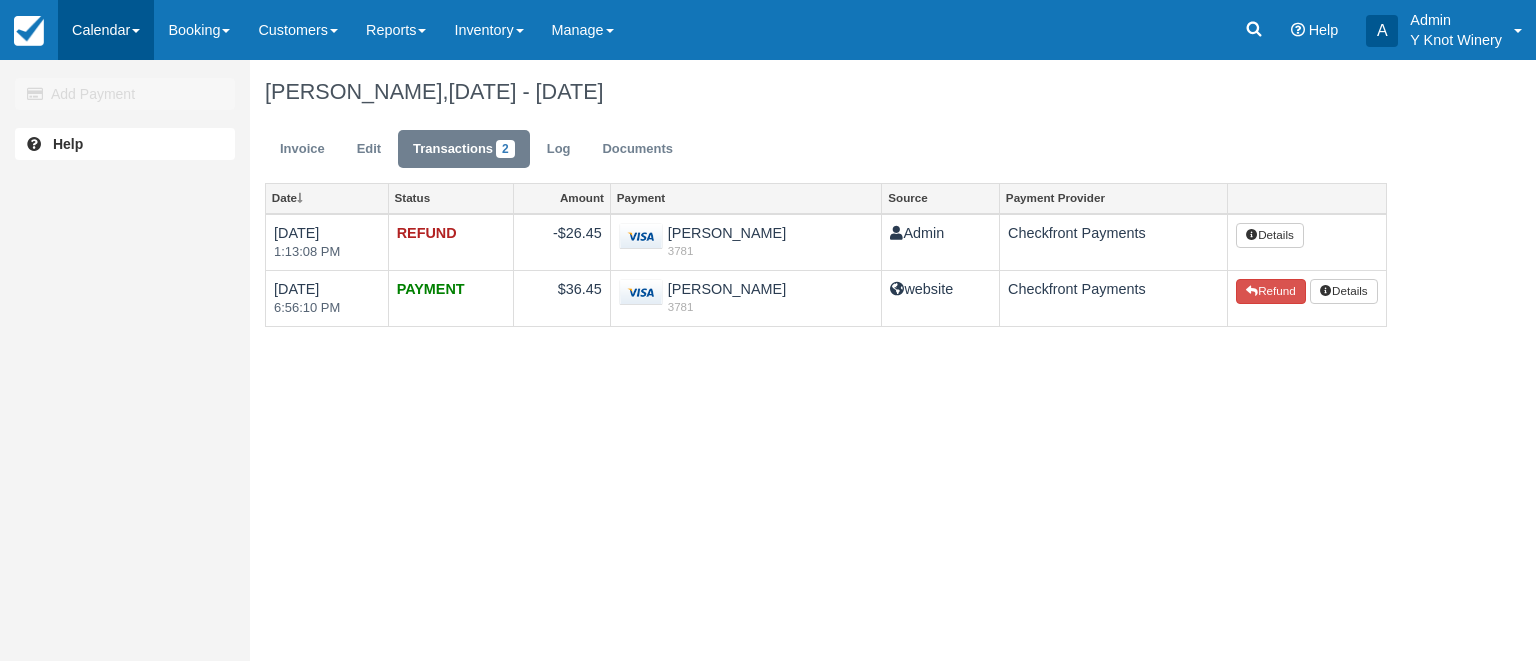 click on "Calendar" at bounding box center (106, 30) 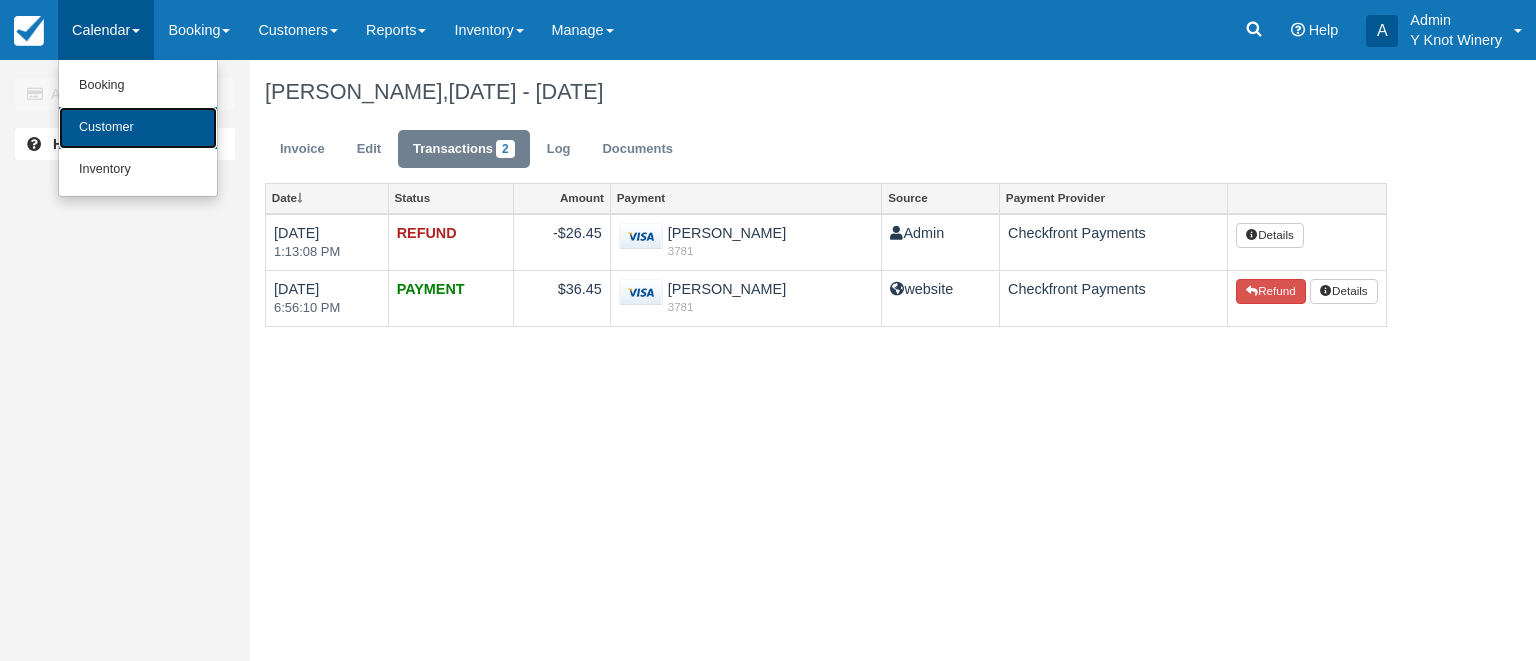 click on "Customer" at bounding box center [138, 128] 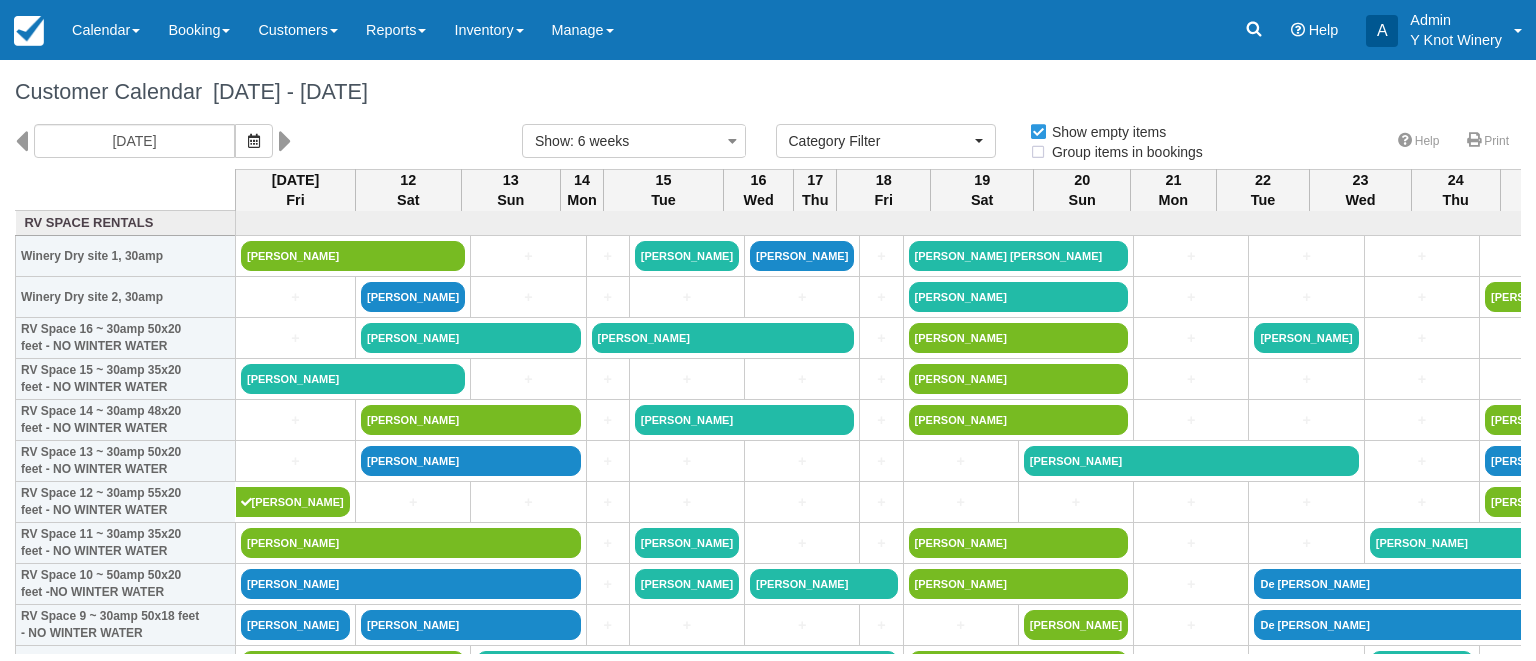 select 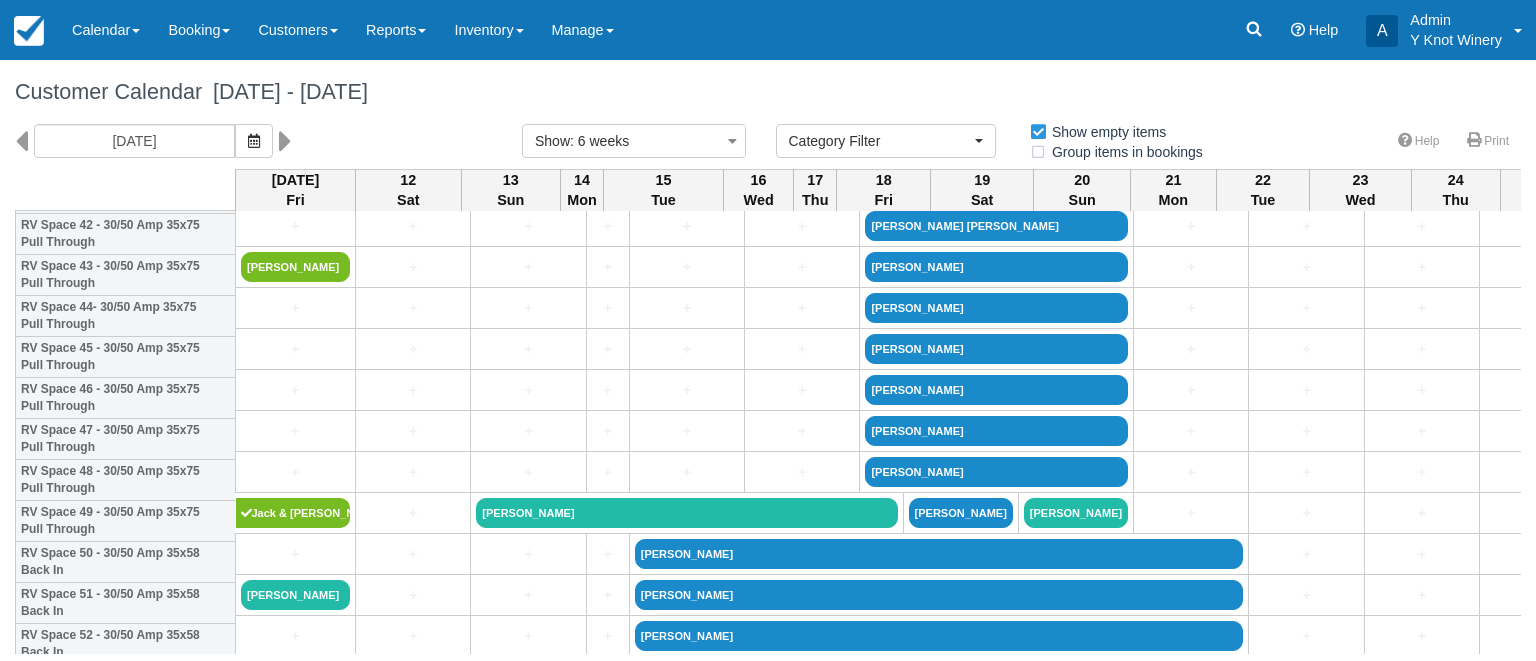 scroll, scrollTop: 1800, scrollLeft: 0, axis: vertical 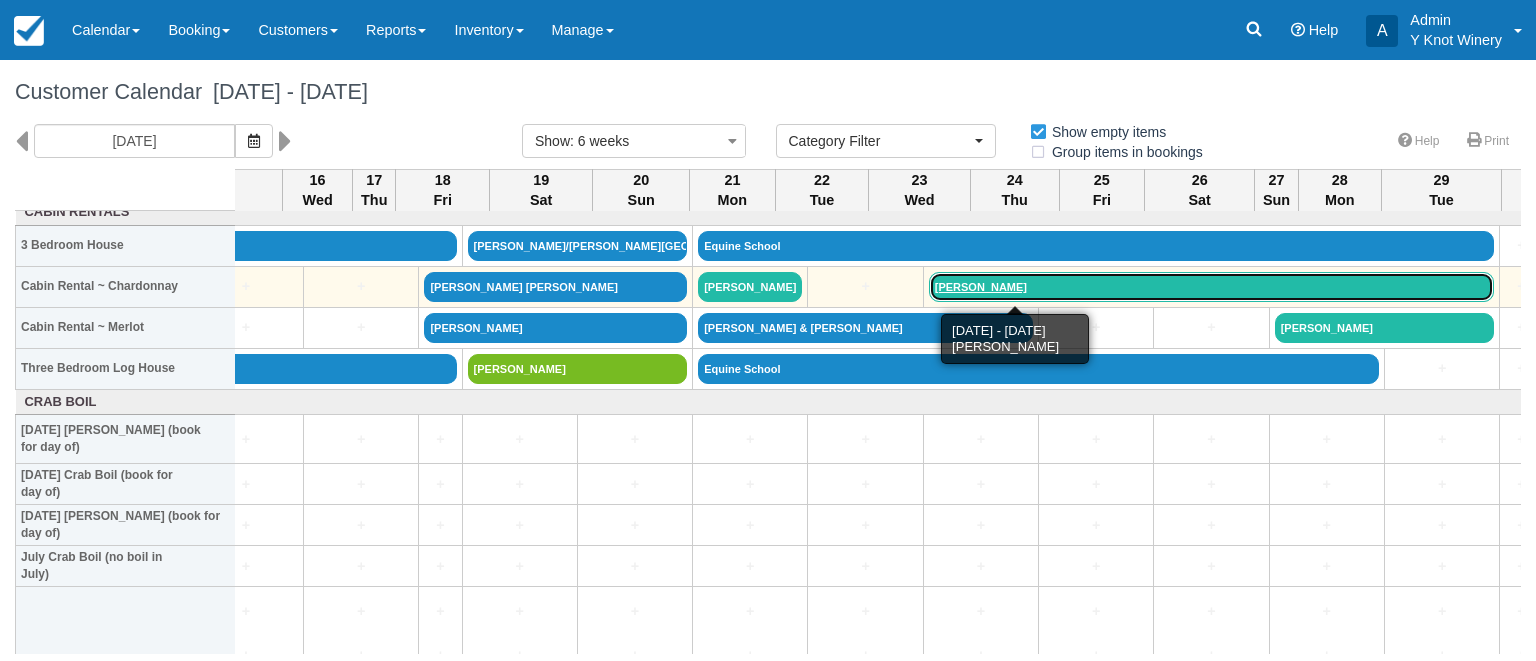 click on "Debee Thoms" at bounding box center [1211, 287] 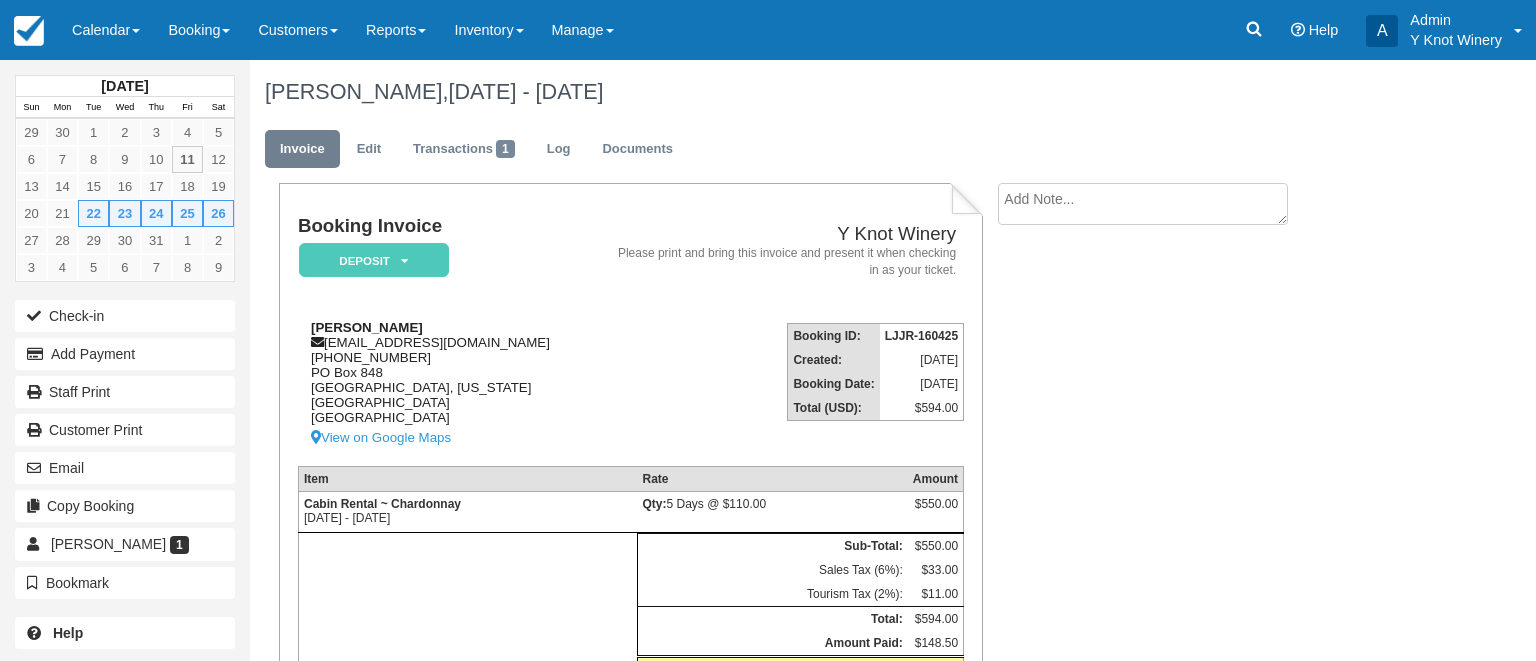 scroll, scrollTop: 0, scrollLeft: 0, axis: both 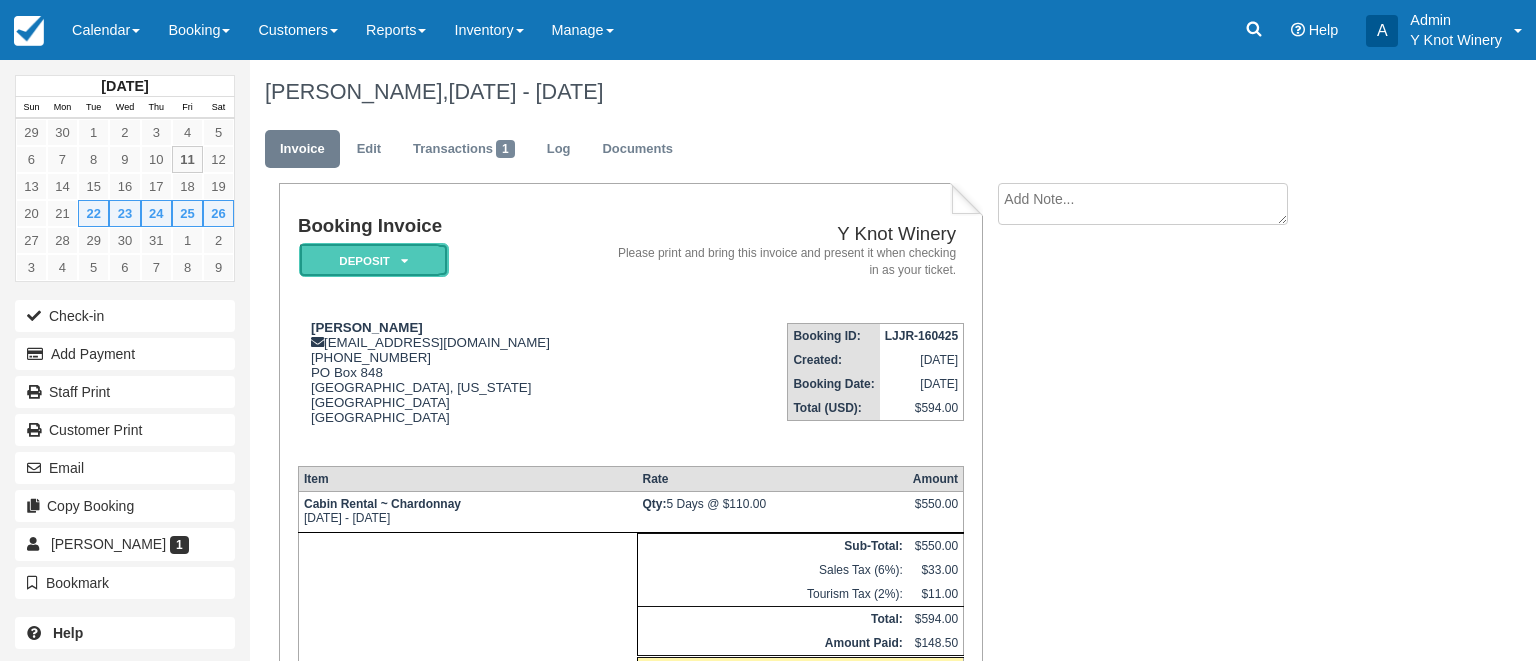 click on "Deposit" at bounding box center (374, 260) 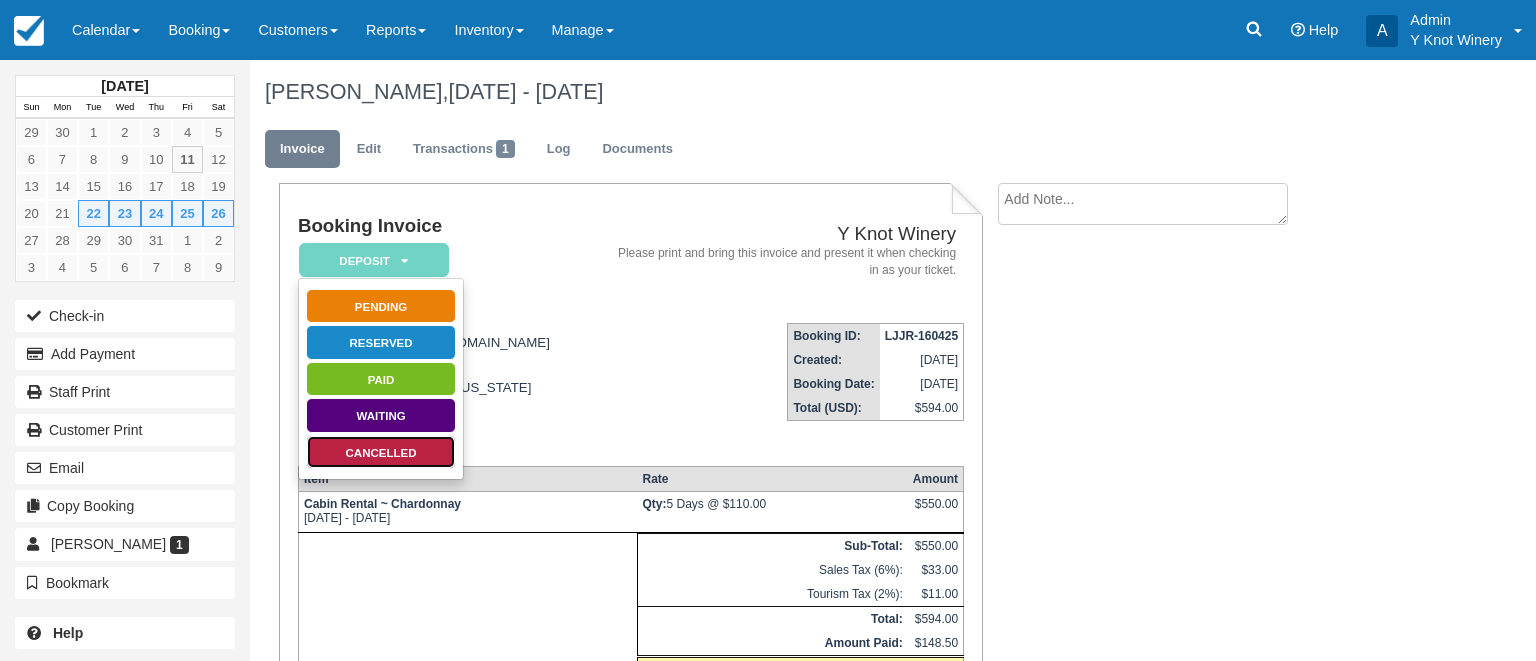 click on "Cancelled" at bounding box center (381, 452) 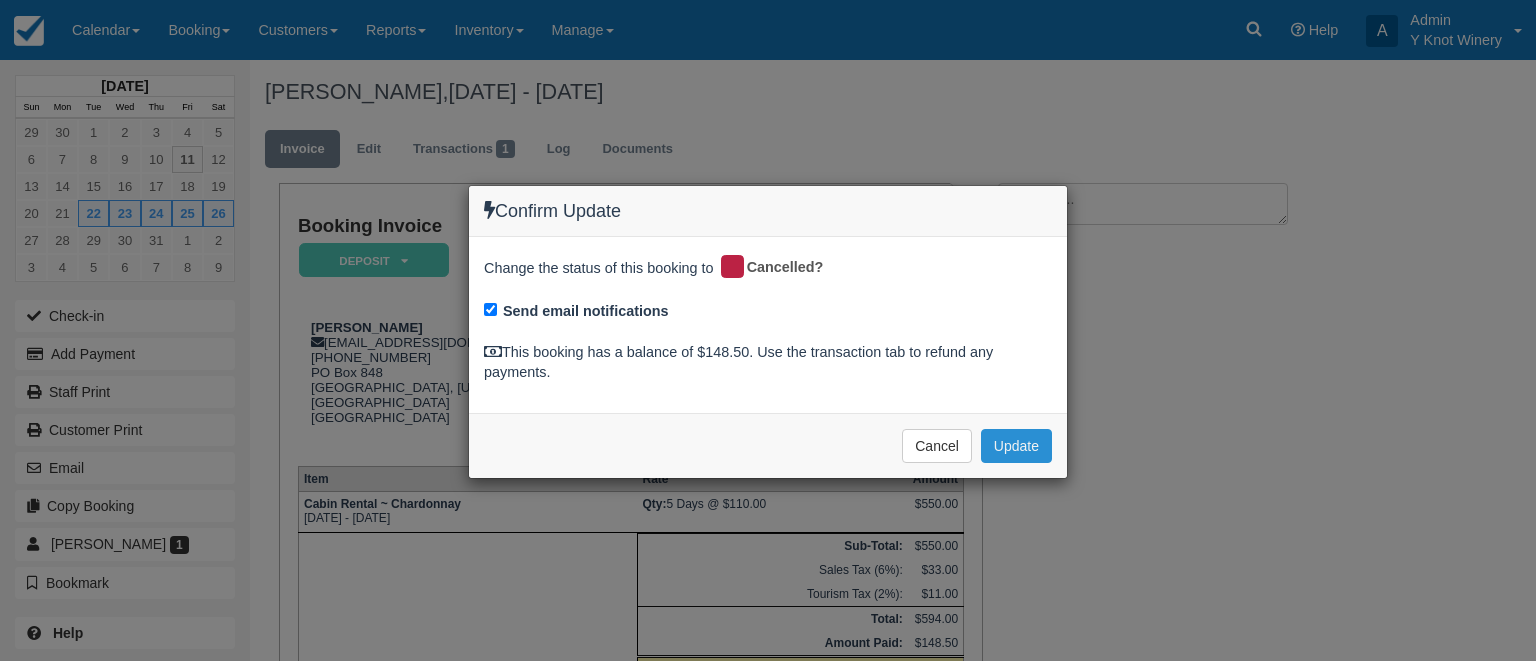 click on "Update" at bounding box center (1016, 446) 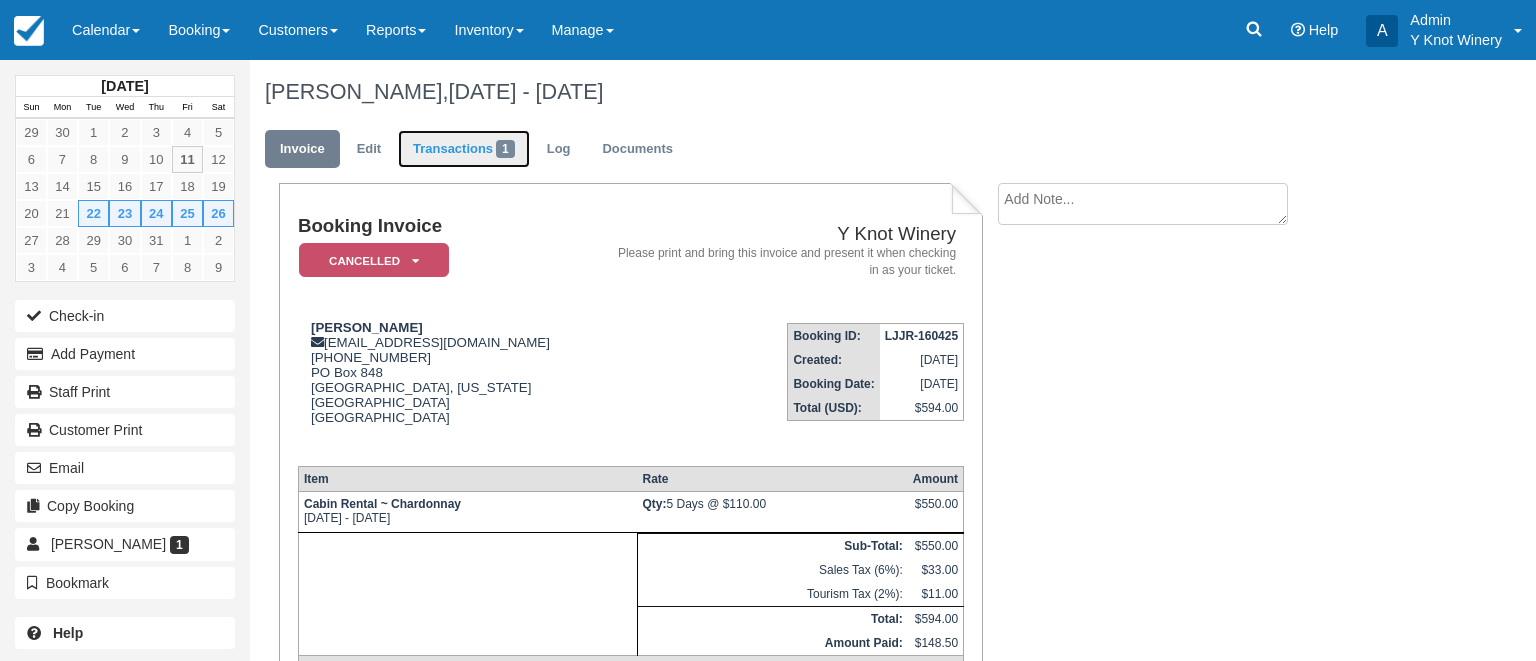 click on "Transactions  1" at bounding box center [464, 149] 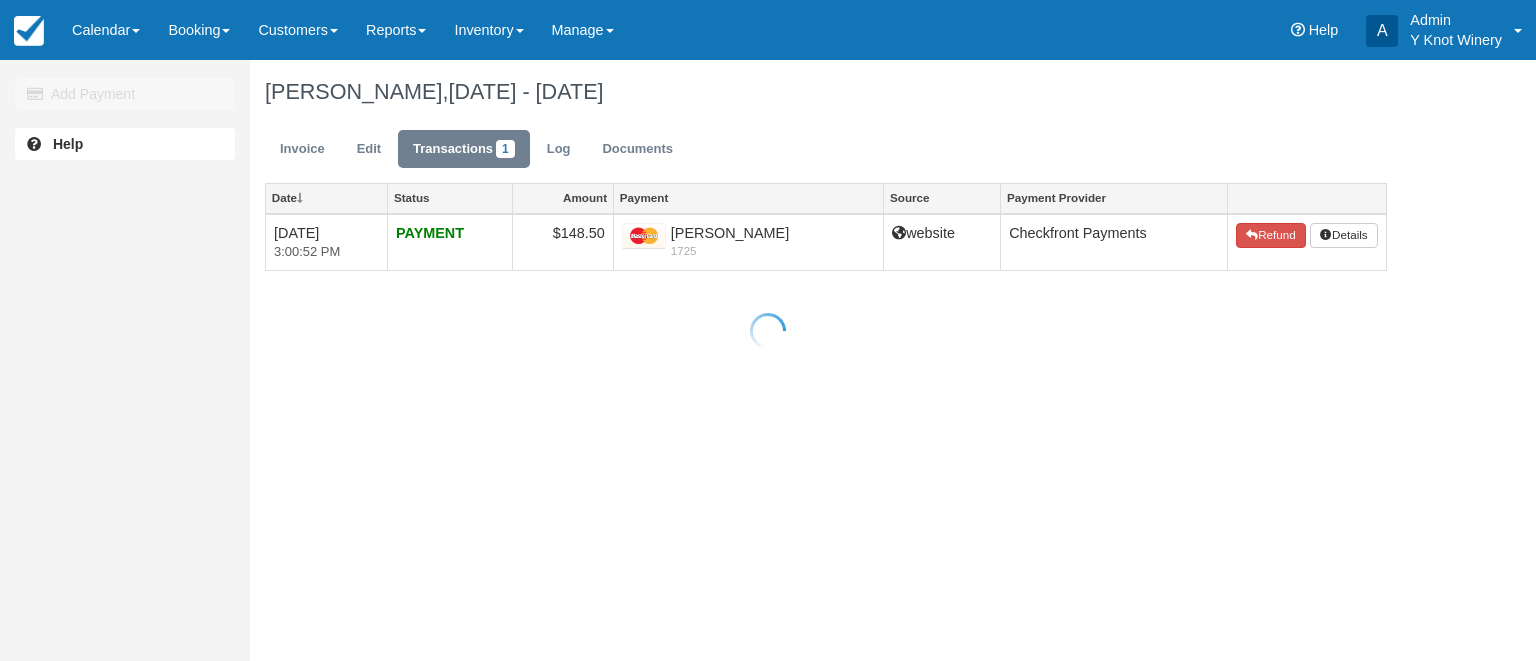 scroll, scrollTop: 0, scrollLeft: 0, axis: both 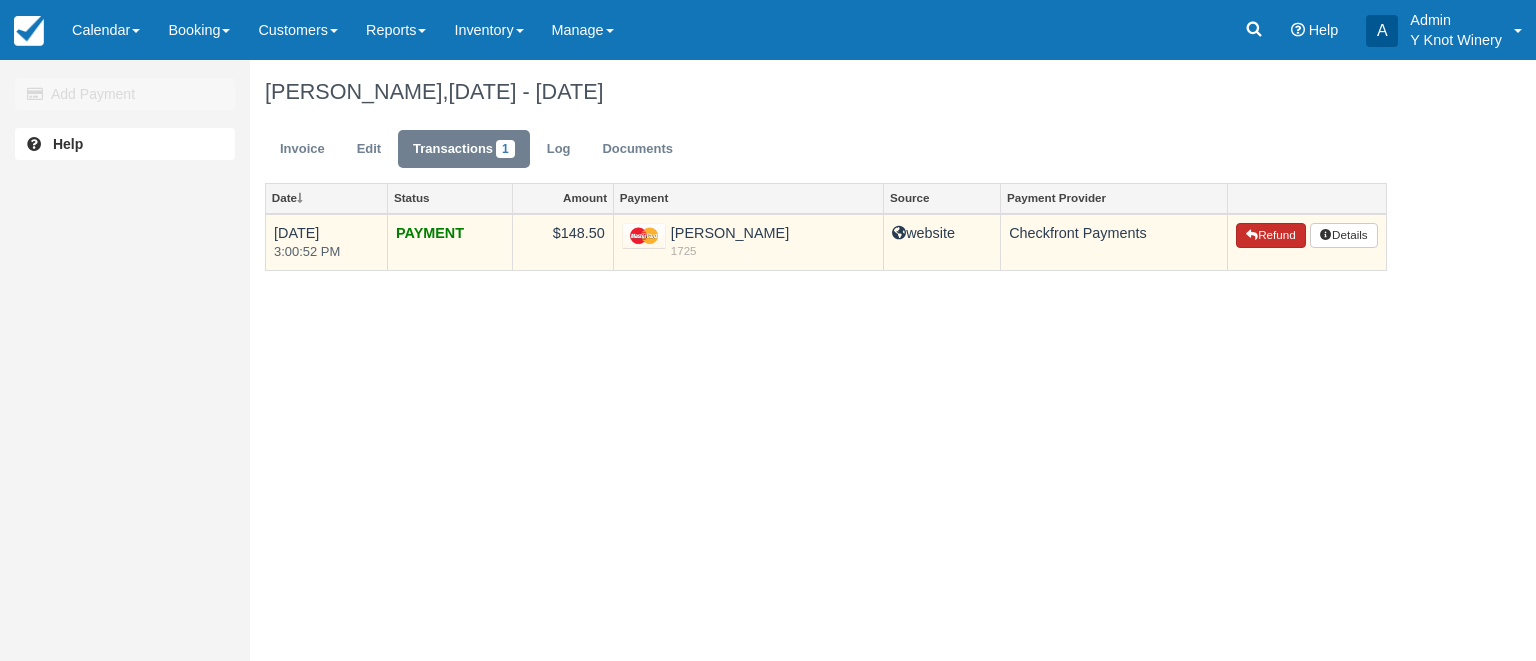 click on "Refund" at bounding box center (1271, 236) 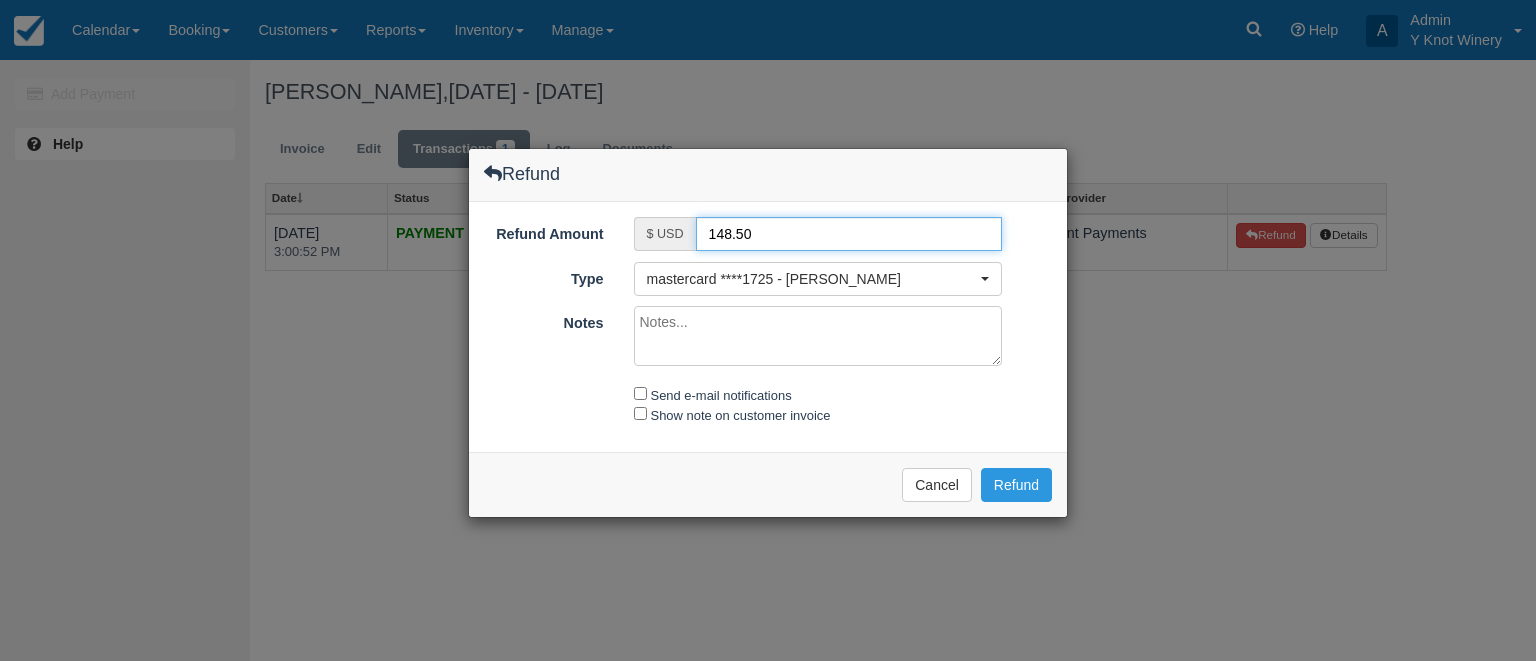 click on "148.50" at bounding box center (849, 234) 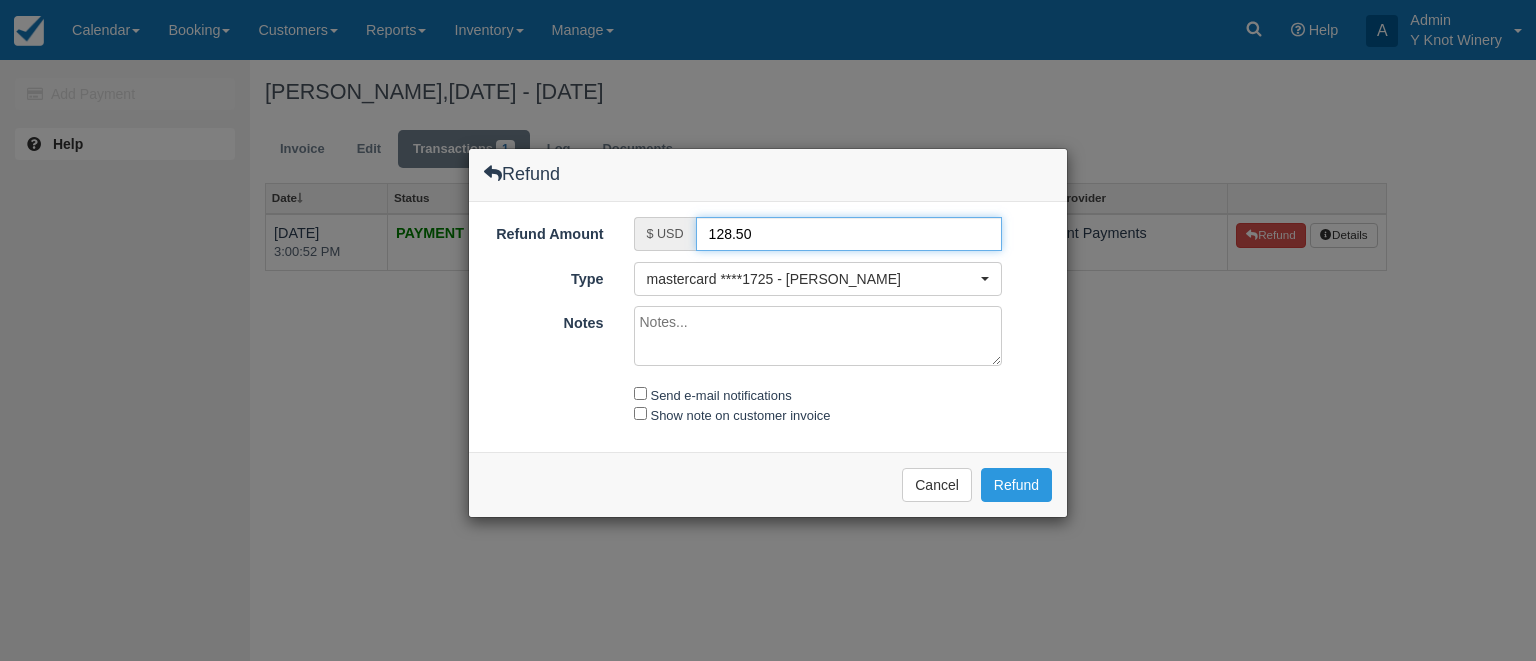 type on "128.50" 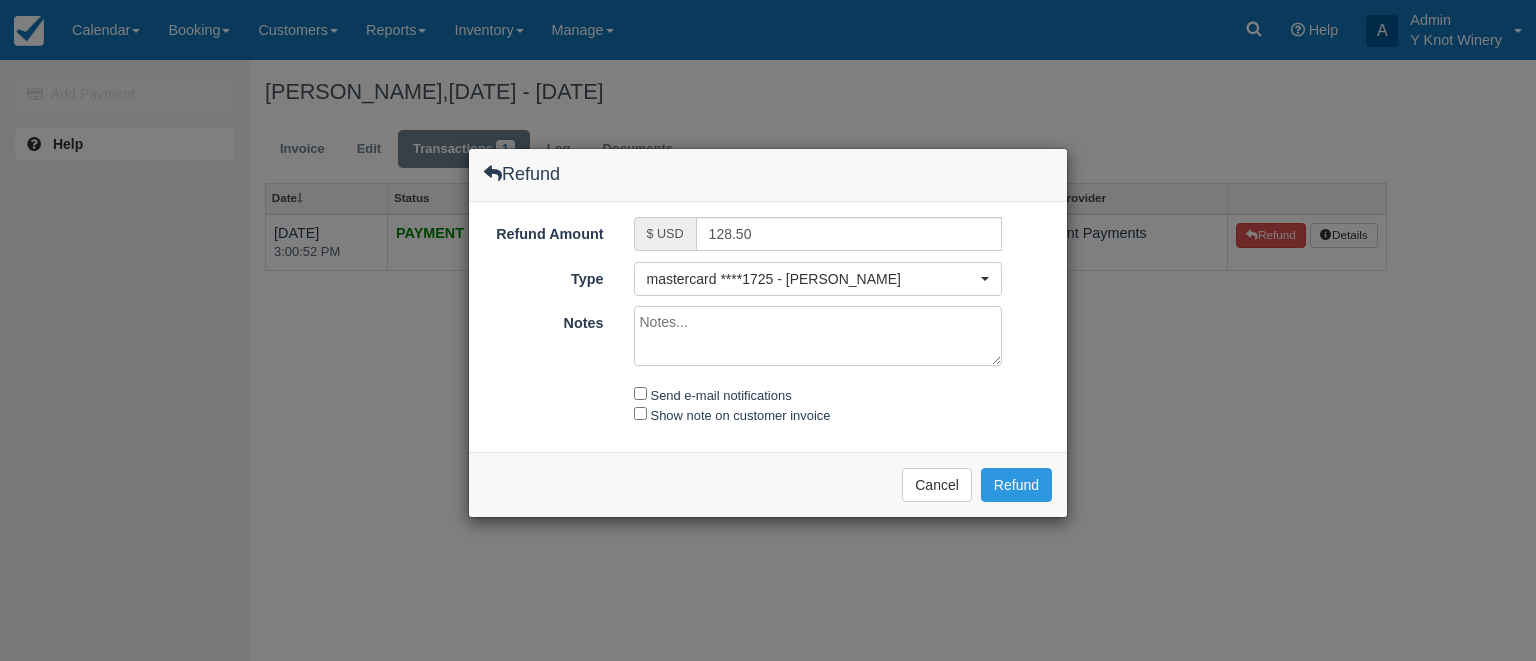 click on "Notes" at bounding box center (818, 336) 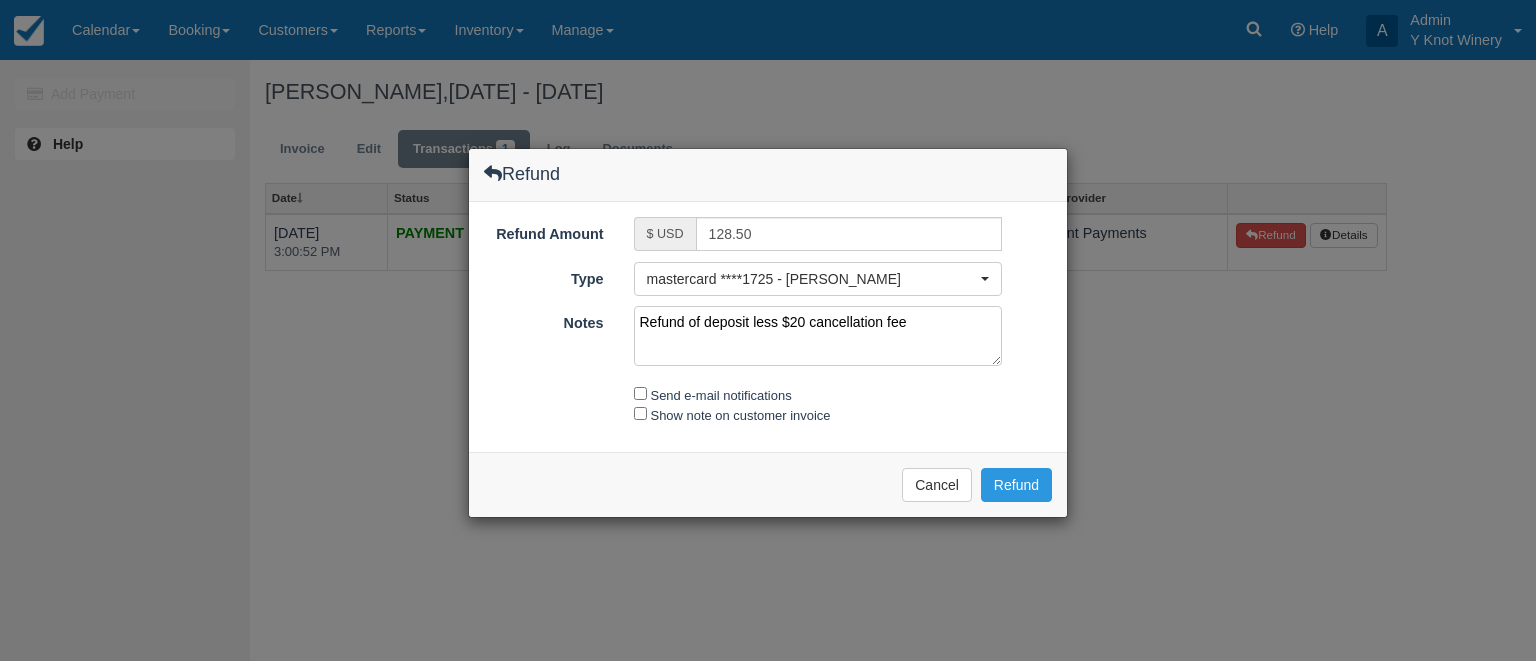 type on "Refund of deposit less $20 cancellation fee" 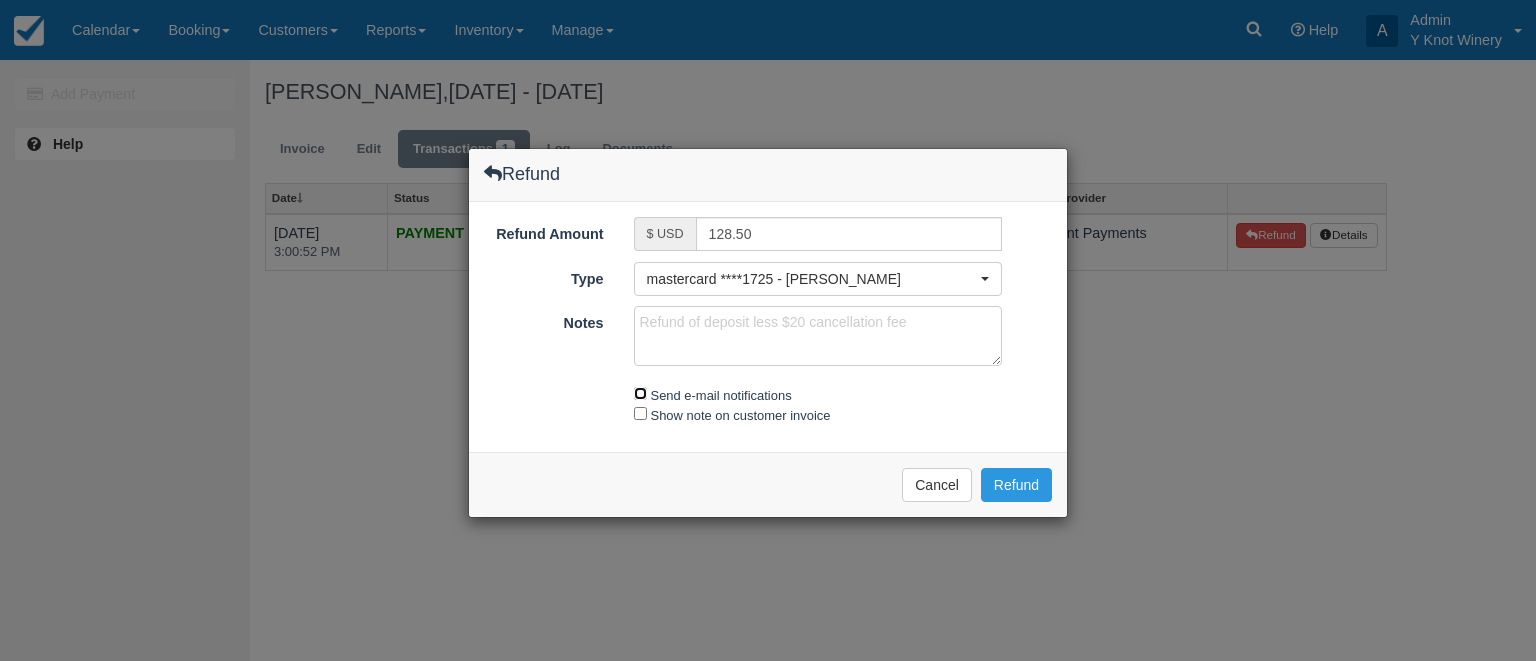 click on "Send e-mail notifications" at bounding box center (640, 393) 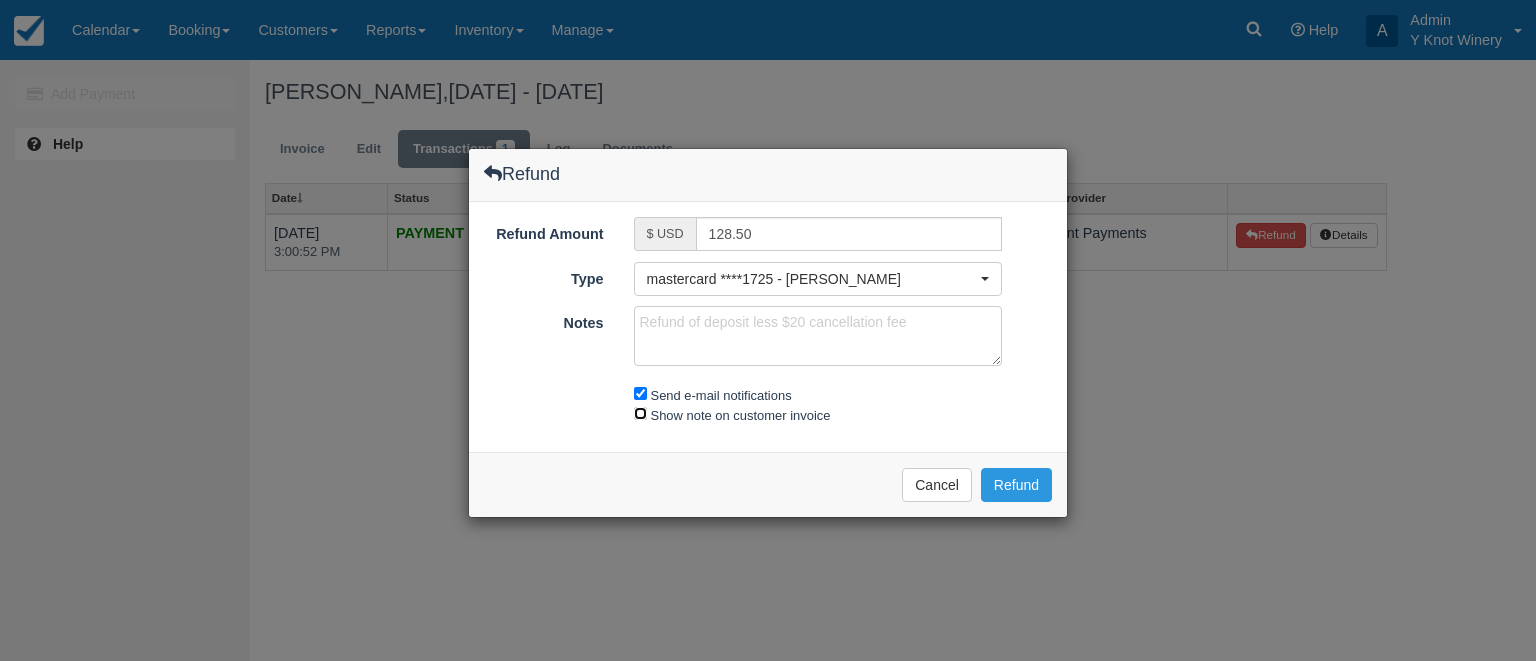 click on "Show note on customer invoice" at bounding box center (640, 413) 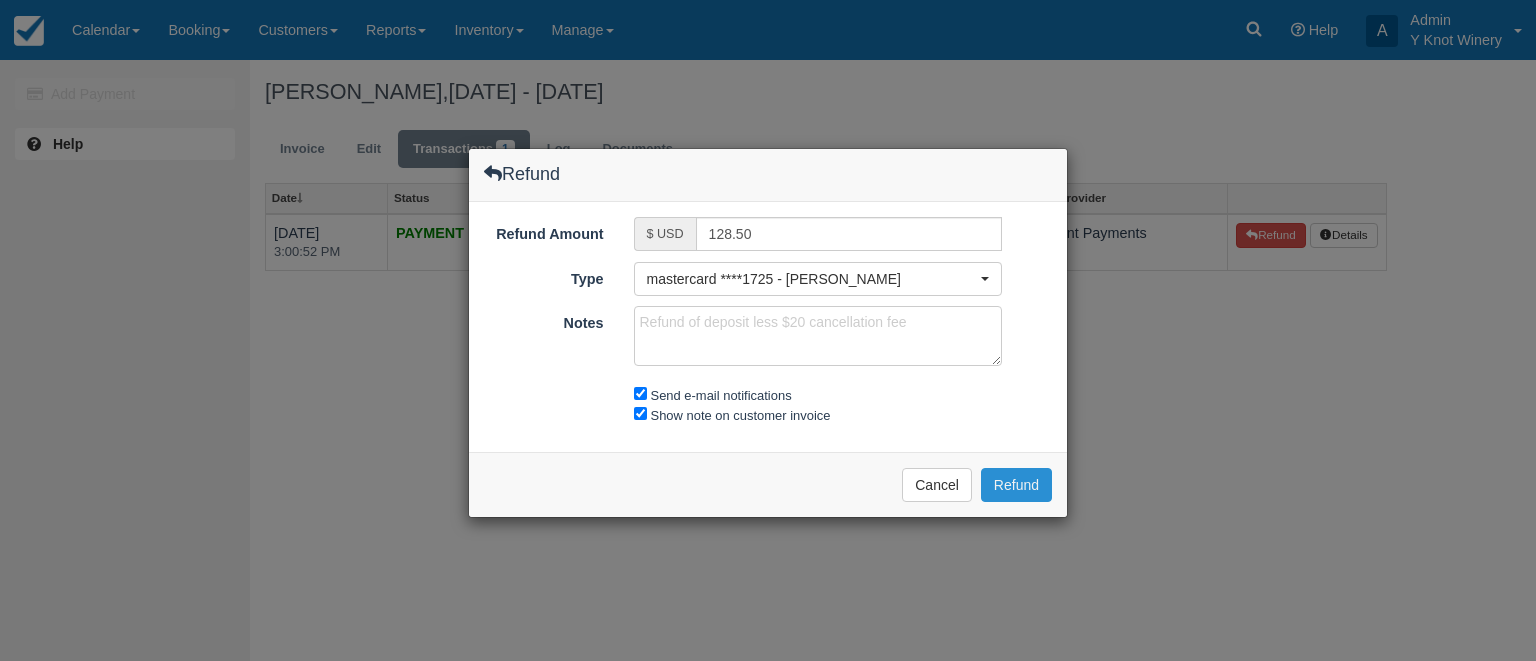 click on "Refund" at bounding box center (1016, 485) 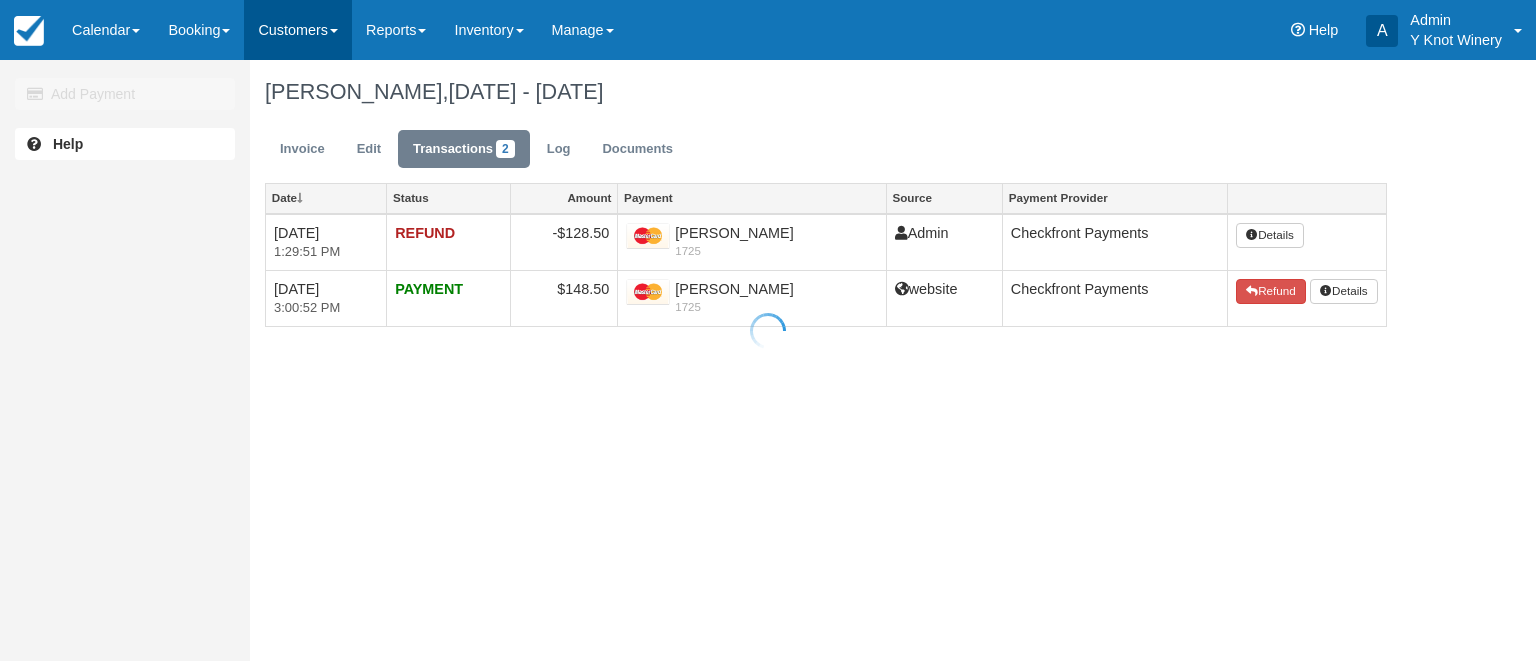 scroll, scrollTop: 0, scrollLeft: 0, axis: both 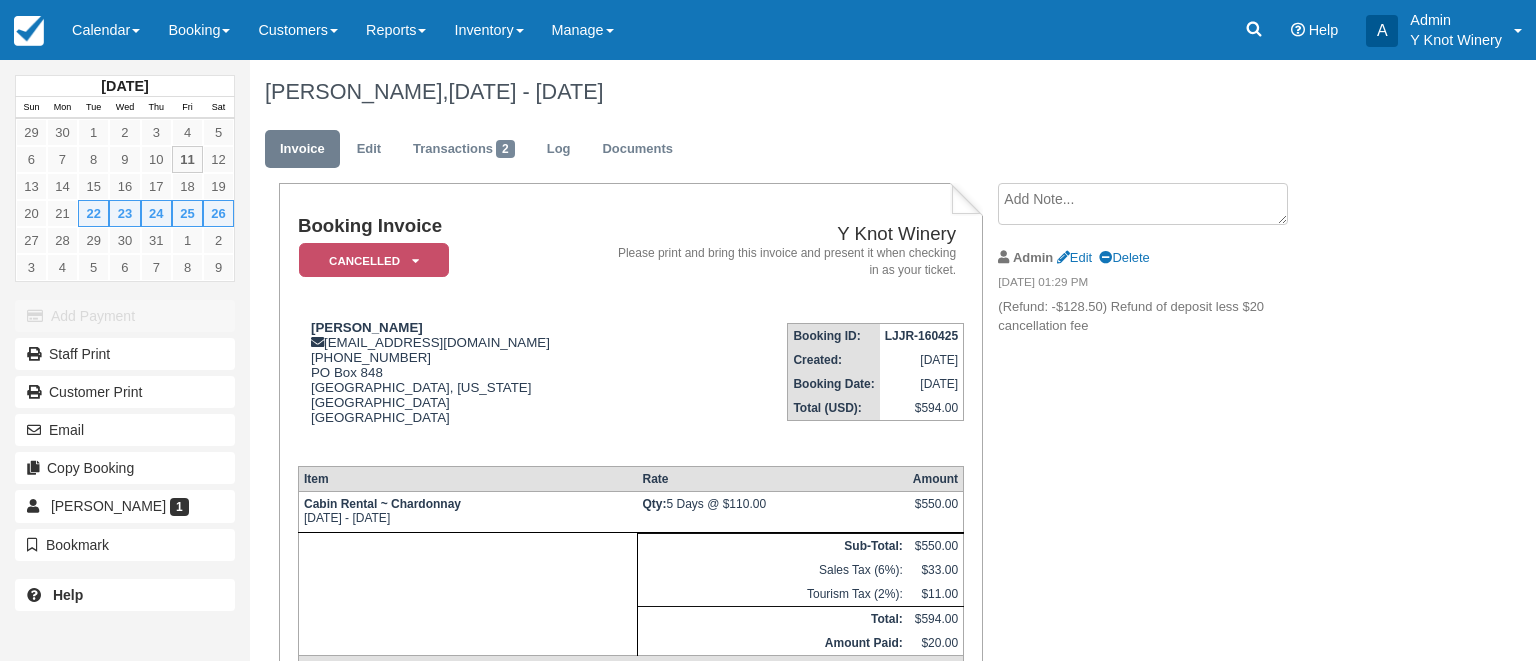 click on "Debee Thoms,  Jul 22 - Jul 26 2025" at bounding box center (826, 92) 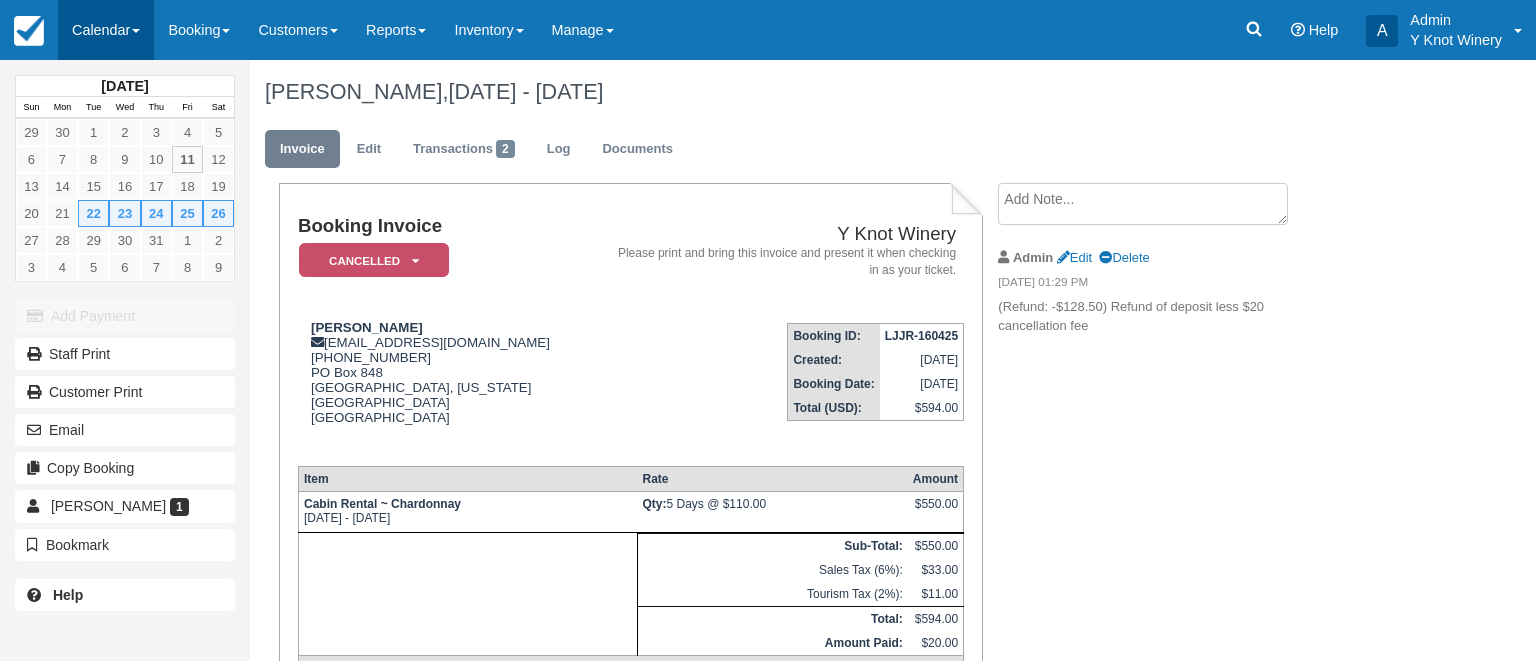 click on "Calendar" at bounding box center (106, 30) 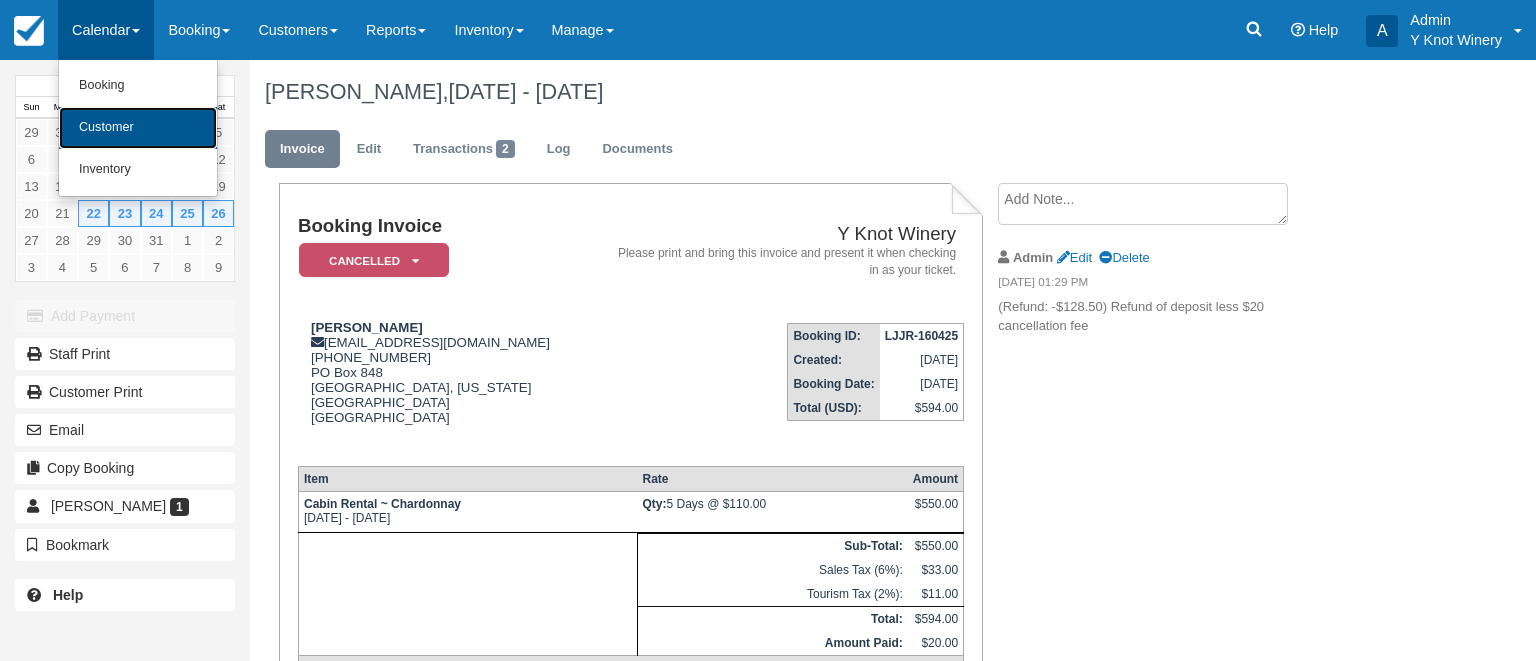 click on "Customer" at bounding box center [138, 128] 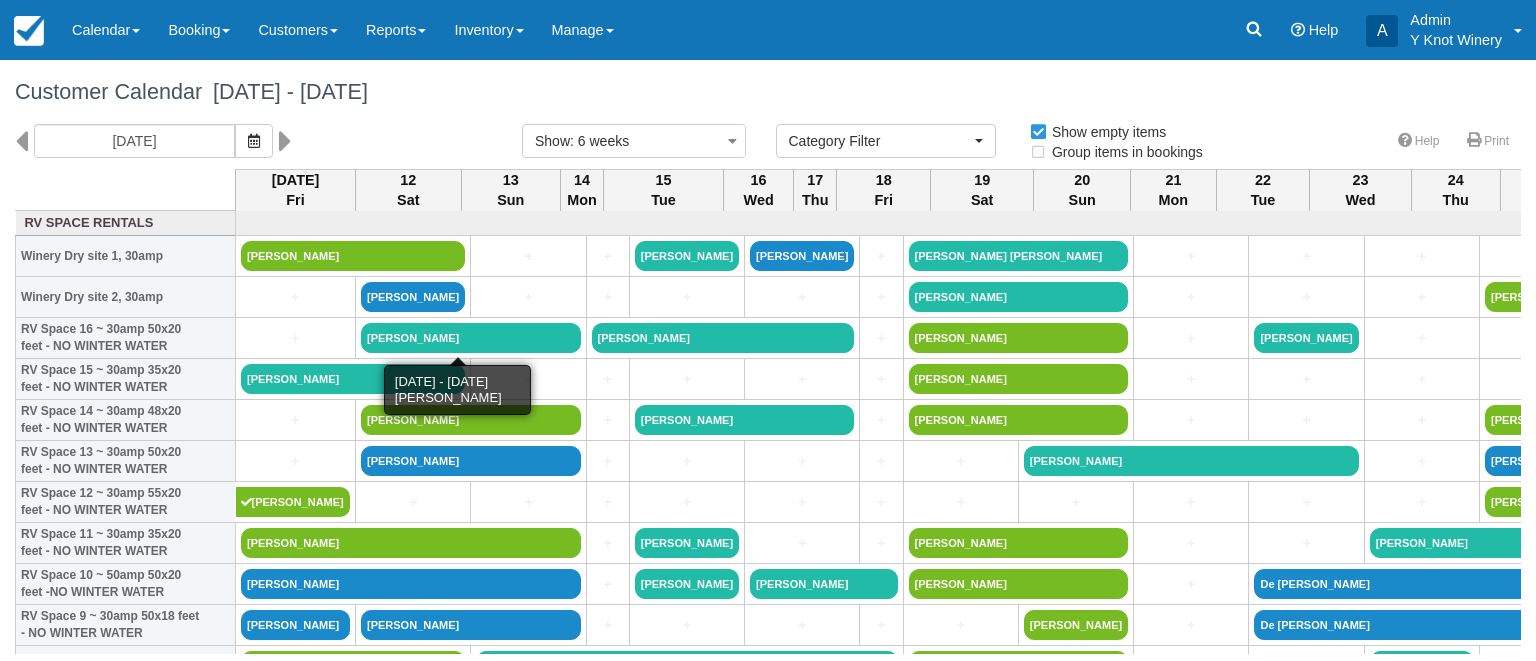 select 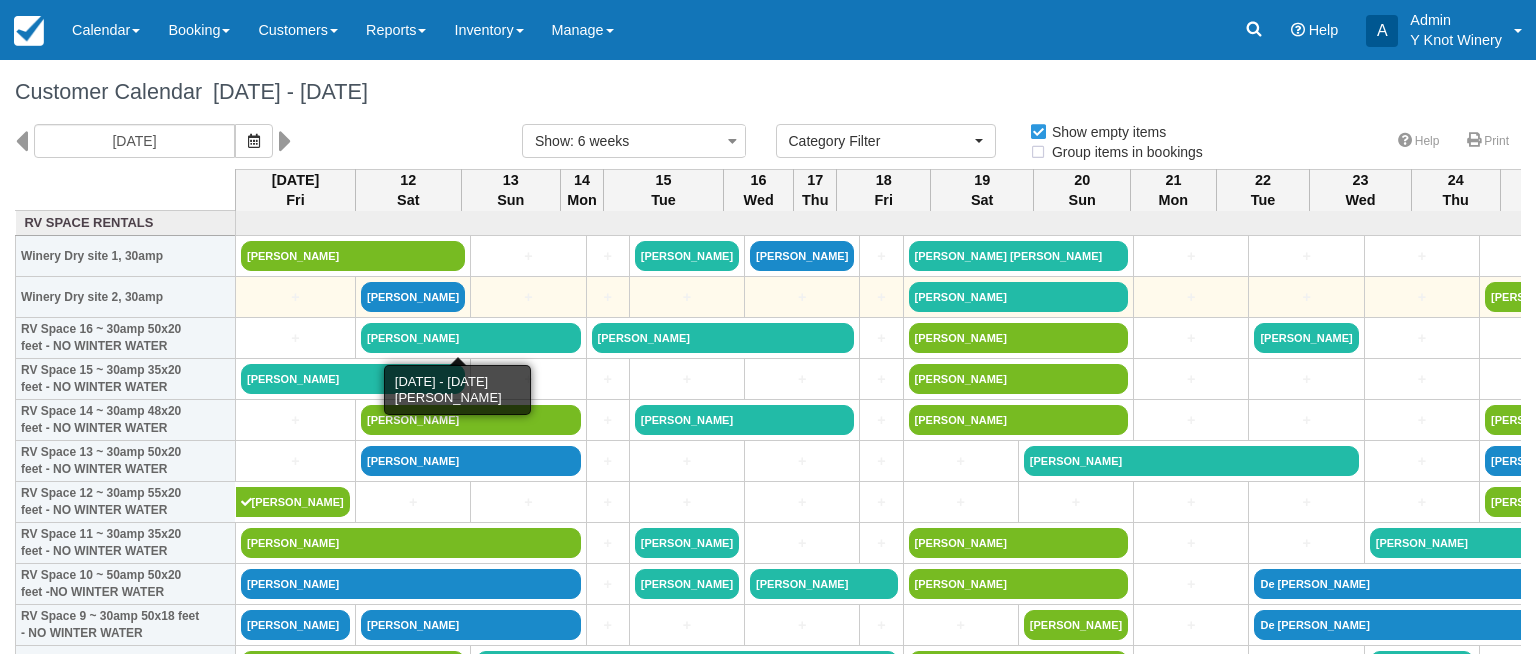 scroll, scrollTop: 0, scrollLeft: 0, axis: both 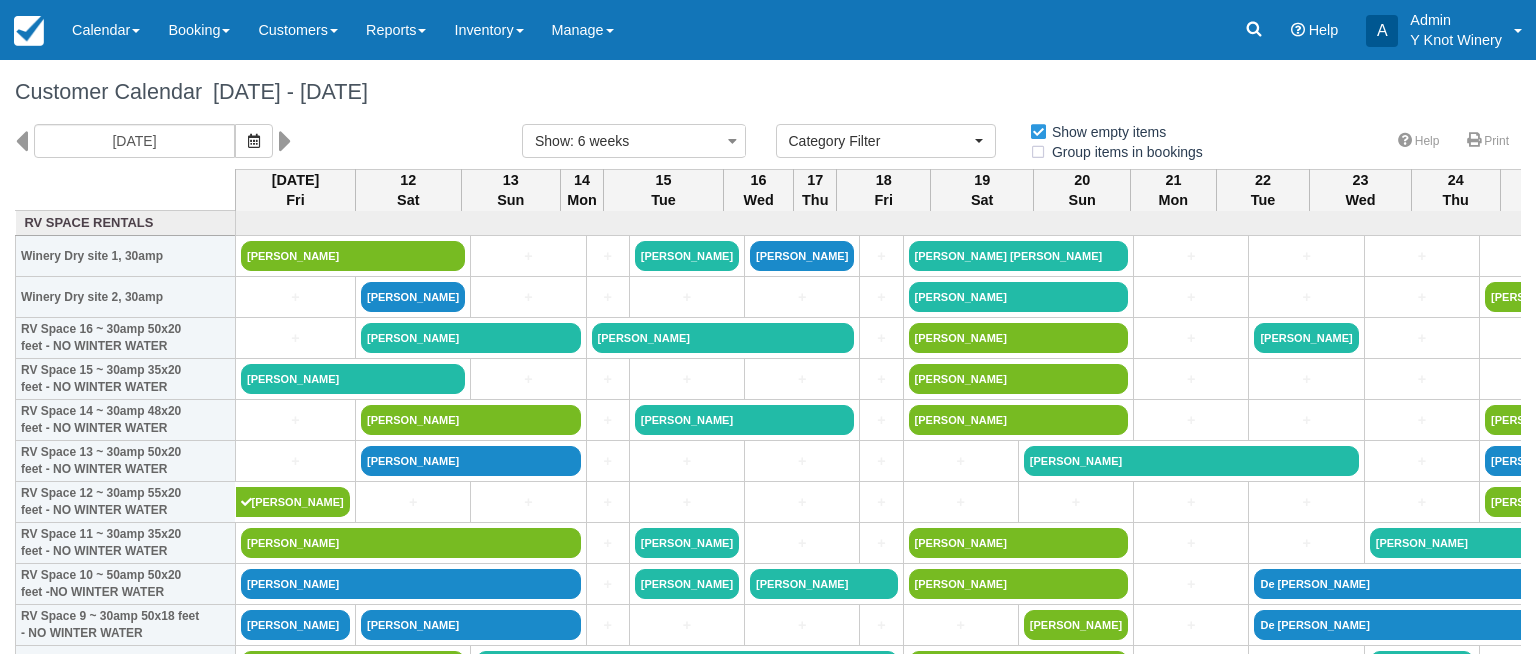 click on "Customer Calendar [DATE] -  [DATE]" at bounding box center (768, 92) 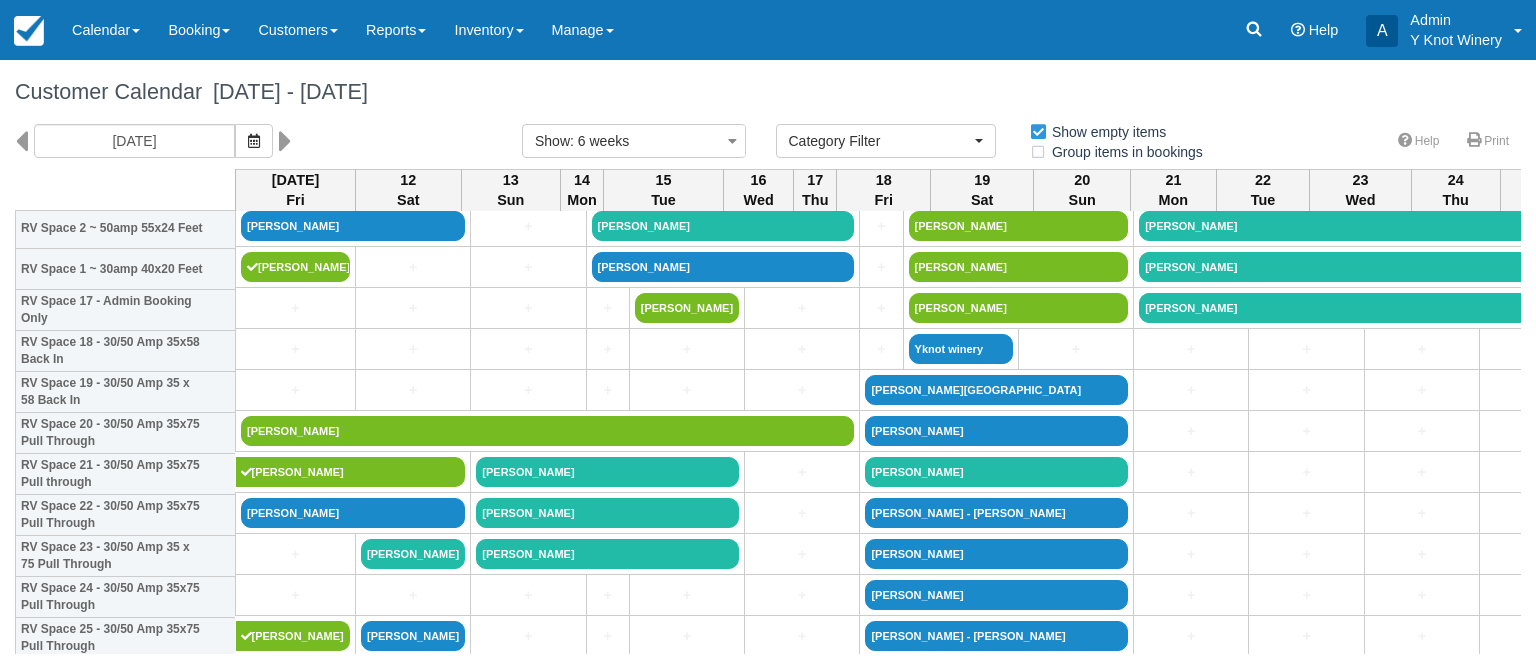 scroll, scrollTop: 707, scrollLeft: 0, axis: vertical 